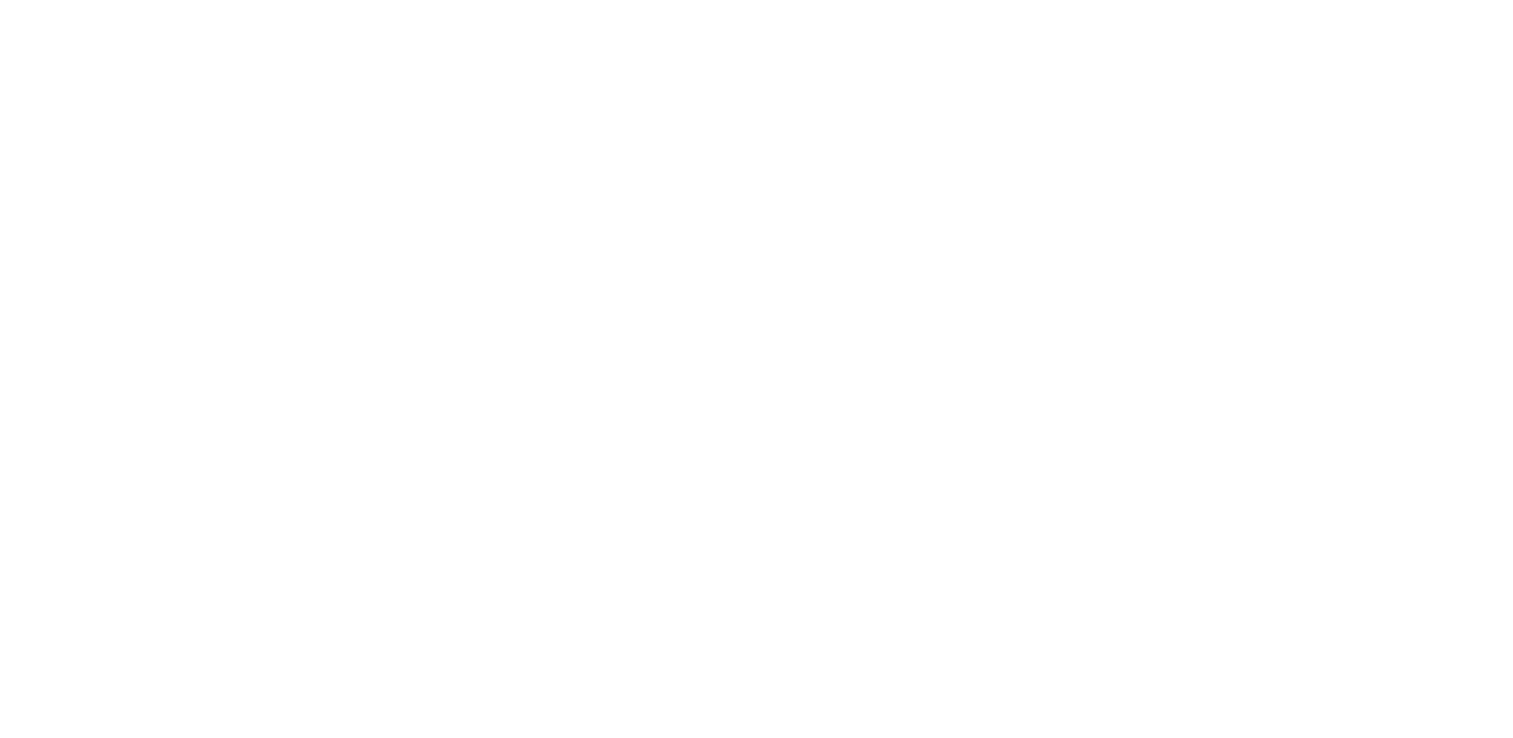 scroll, scrollTop: 0, scrollLeft: 0, axis: both 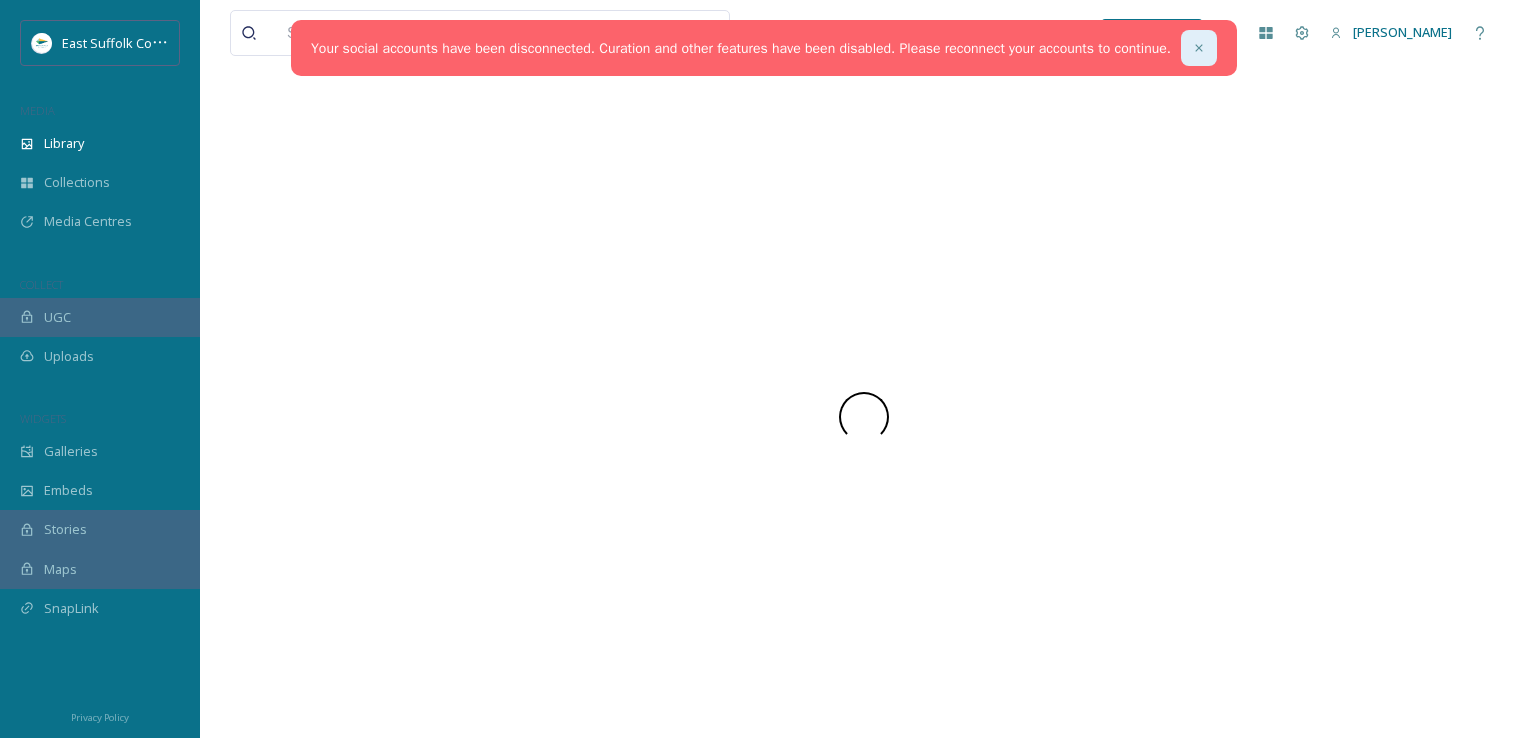 click at bounding box center (1199, 48) 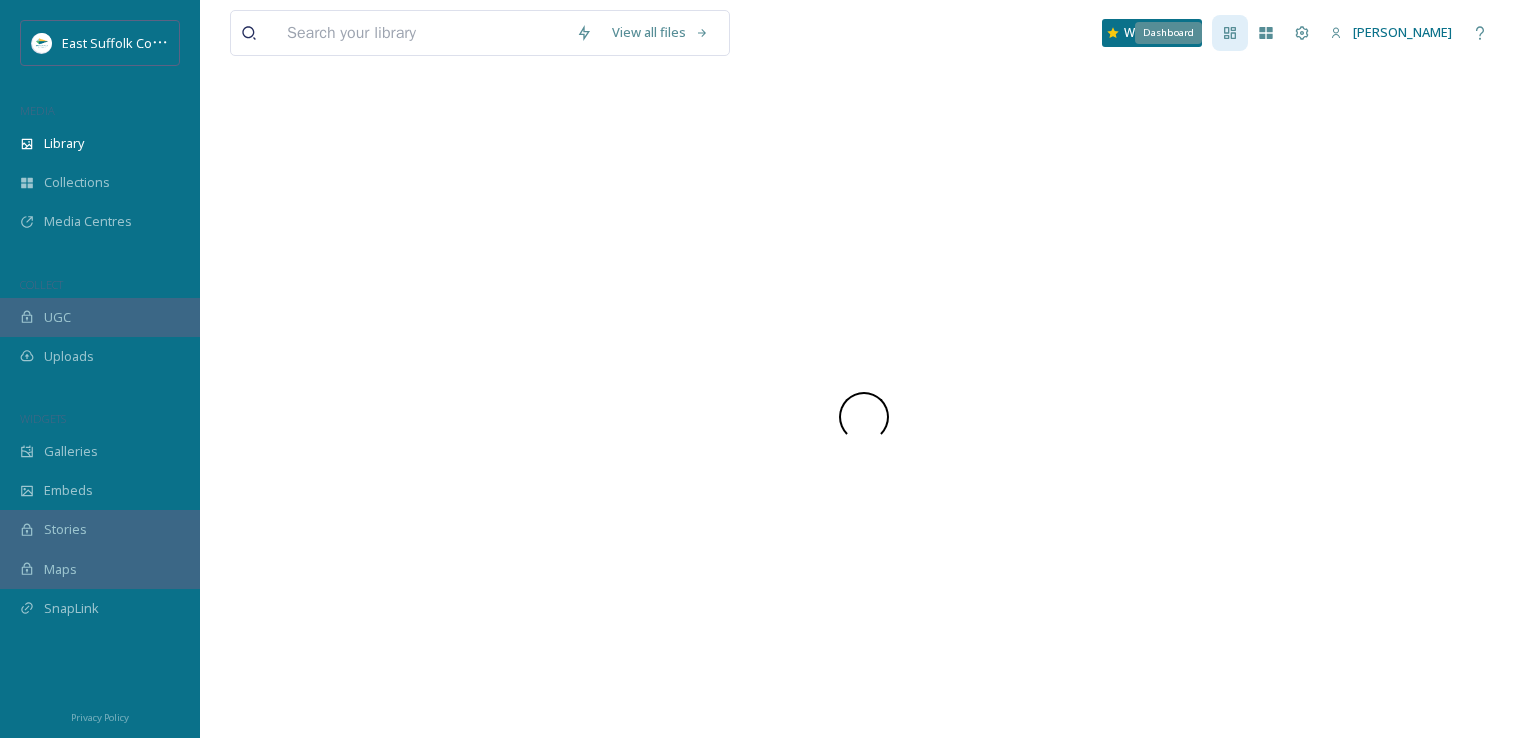 click on "Dashboard" at bounding box center (1230, 33) 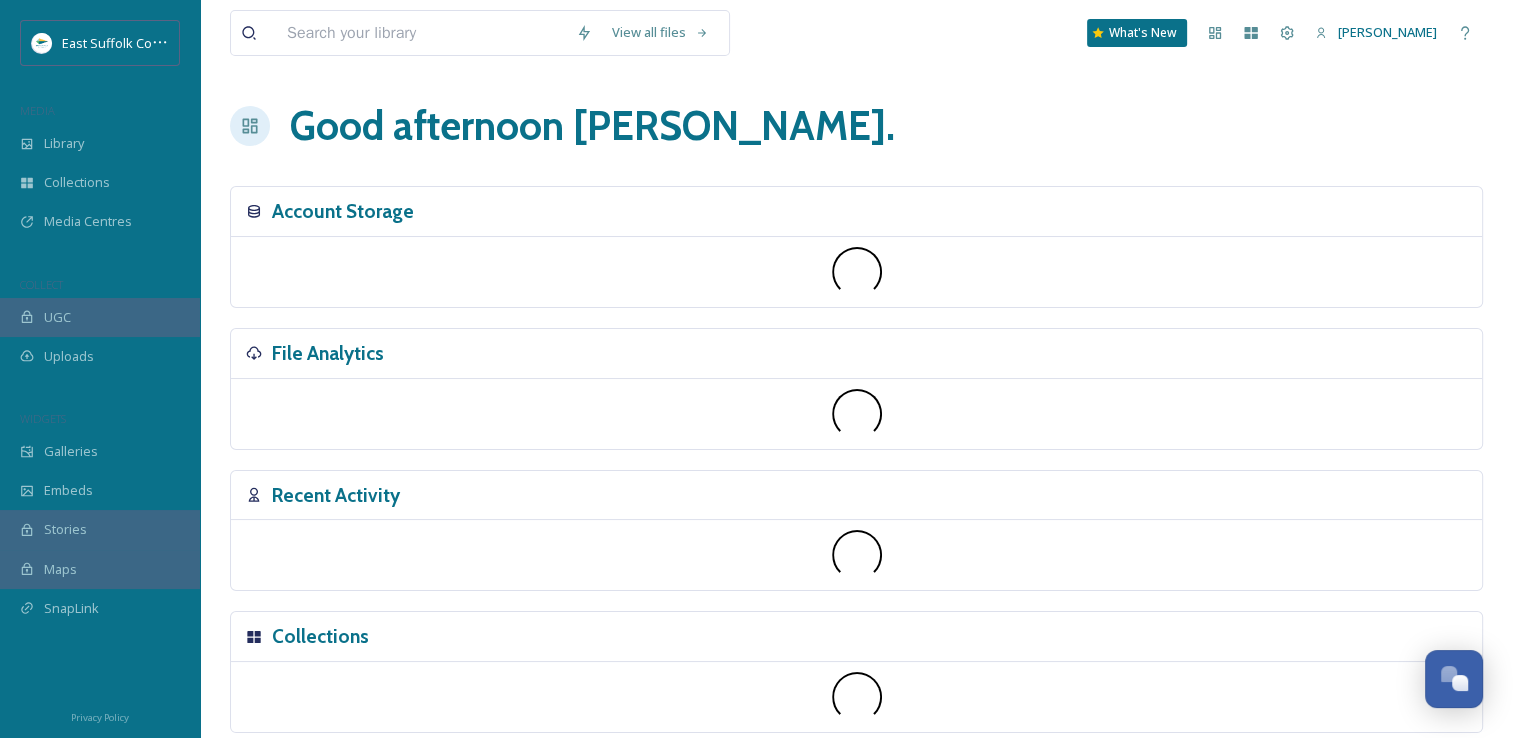 scroll, scrollTop: 7707, scrollLeft: 0, axis: vertical 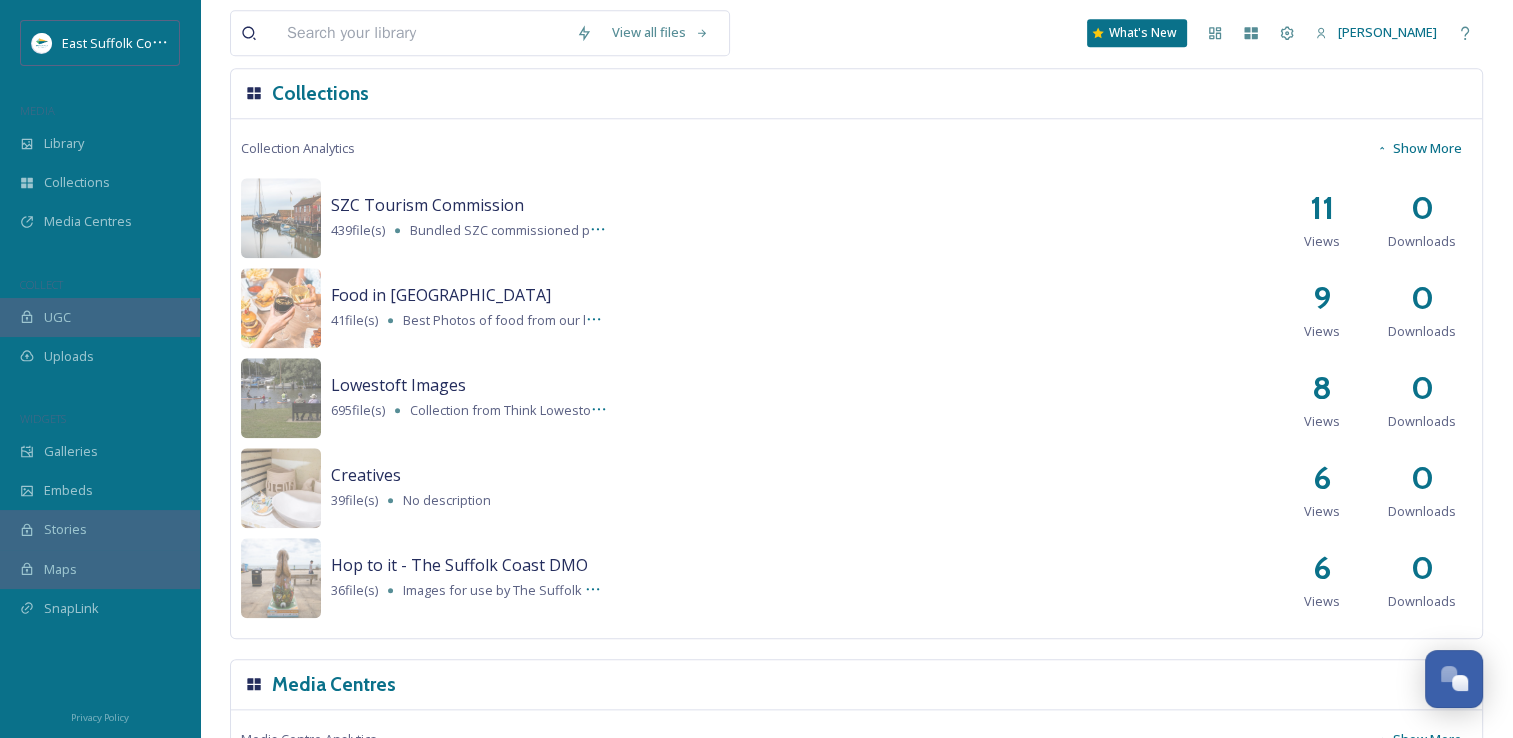 click on "East Suffolk Council MEDIA Library Collections Media Centres COLLECT UGC Uploads WIDGETS Galleries Embeds Stories Maps SnapLink" at bounding box center (100, 339) 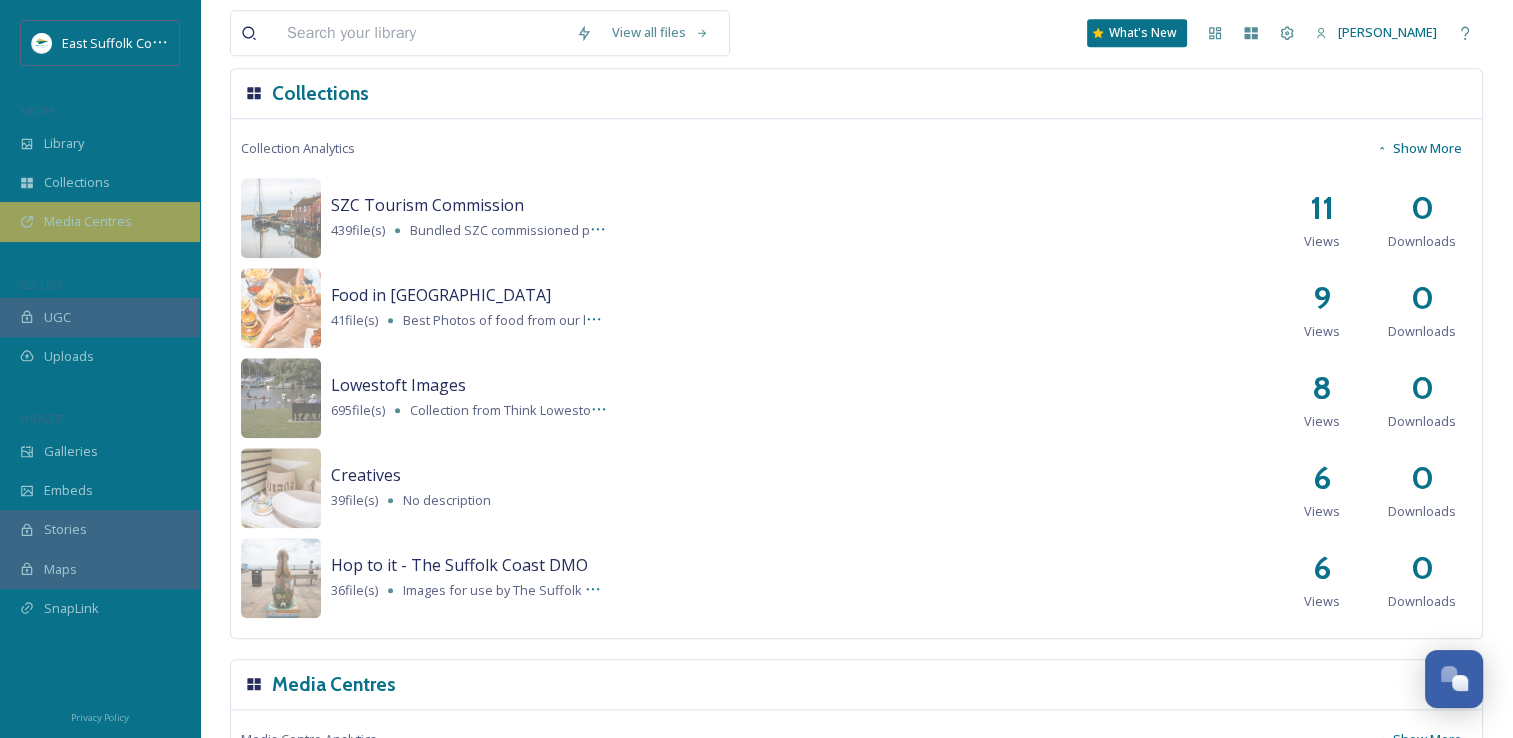 click on "Media Centres" at bounding box center (100, 221) 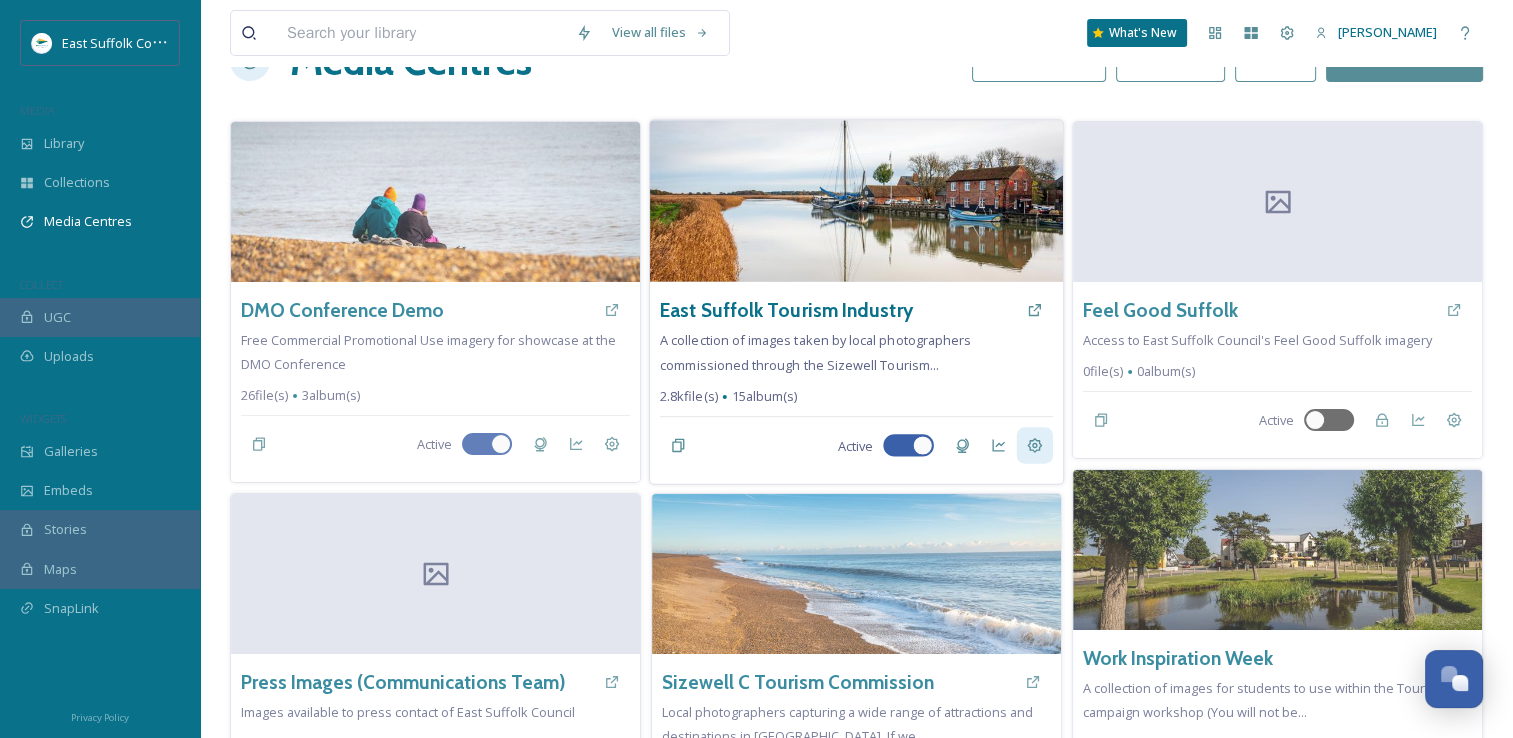 scroll, scrollTop: 100, scrollLeft: 0, axis: vertical 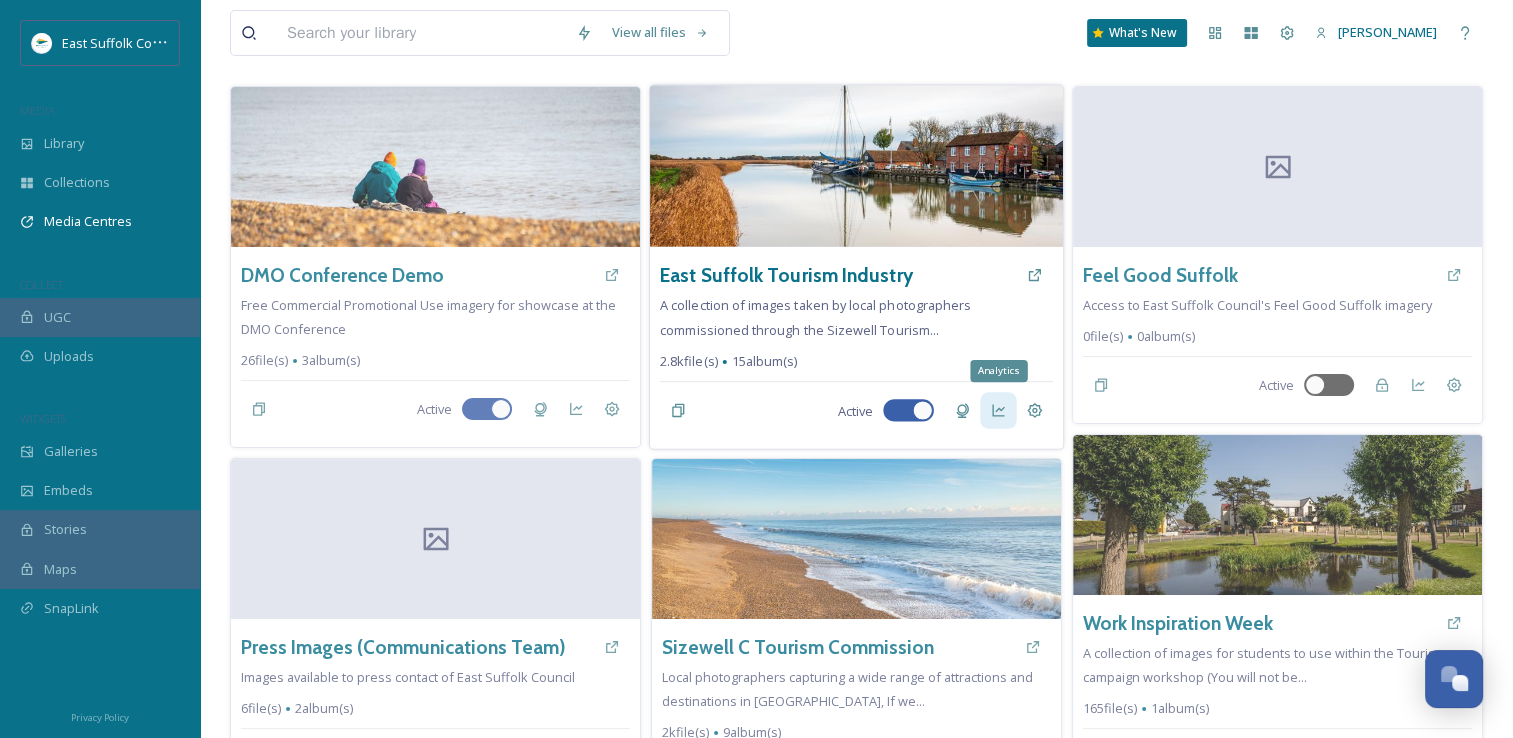 click 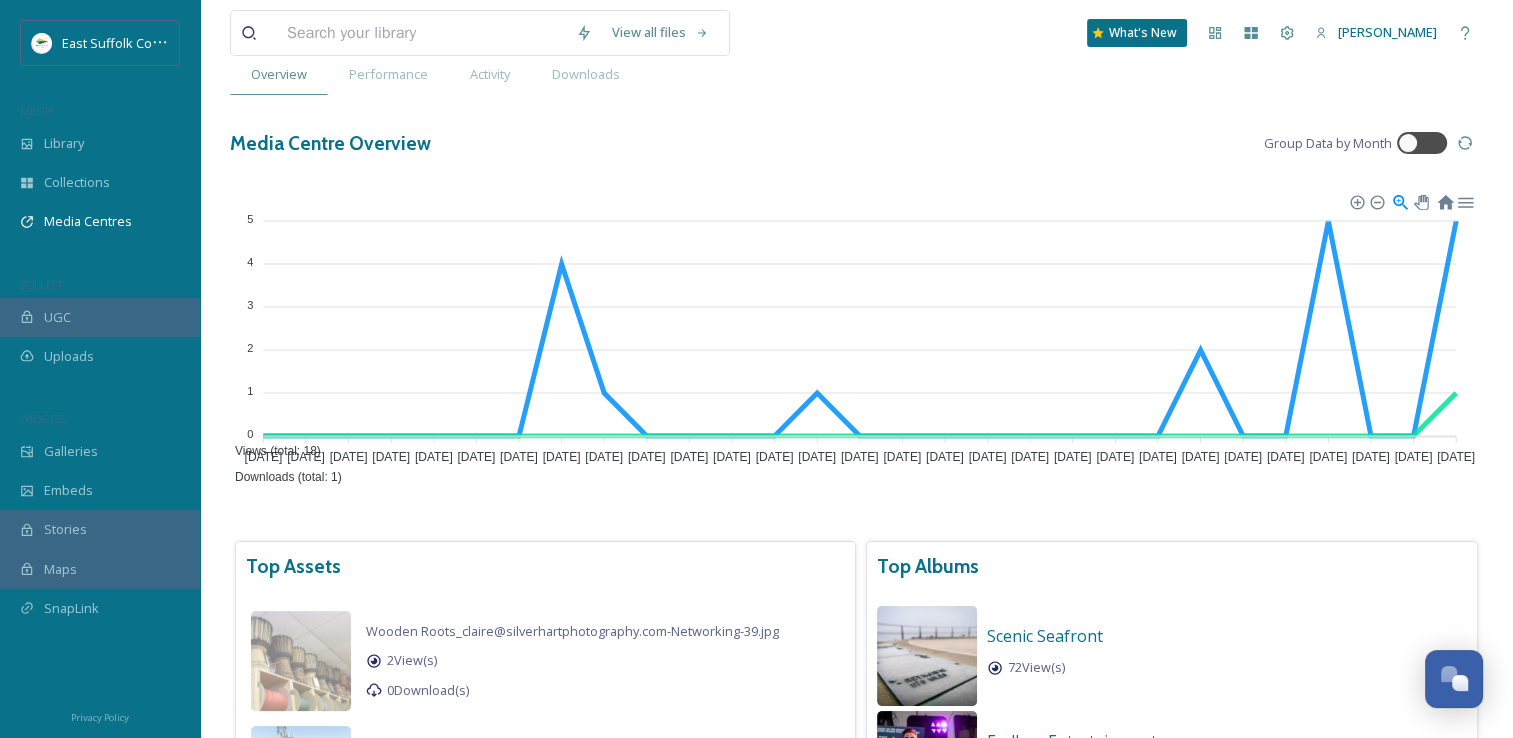 scroll, scrollTop: 0, scrollLeft: 0, axis: both 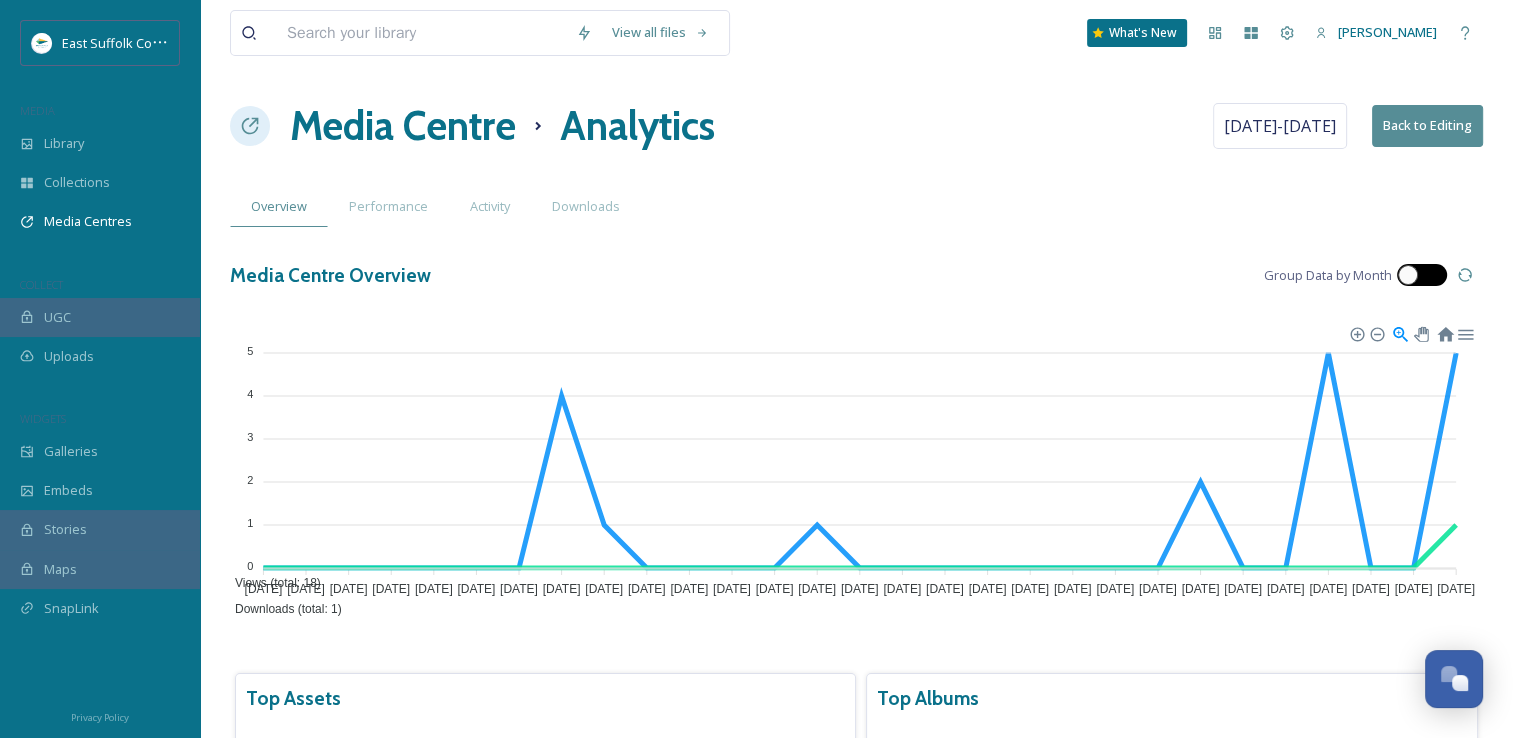 click at bounding box center (1408, 275) 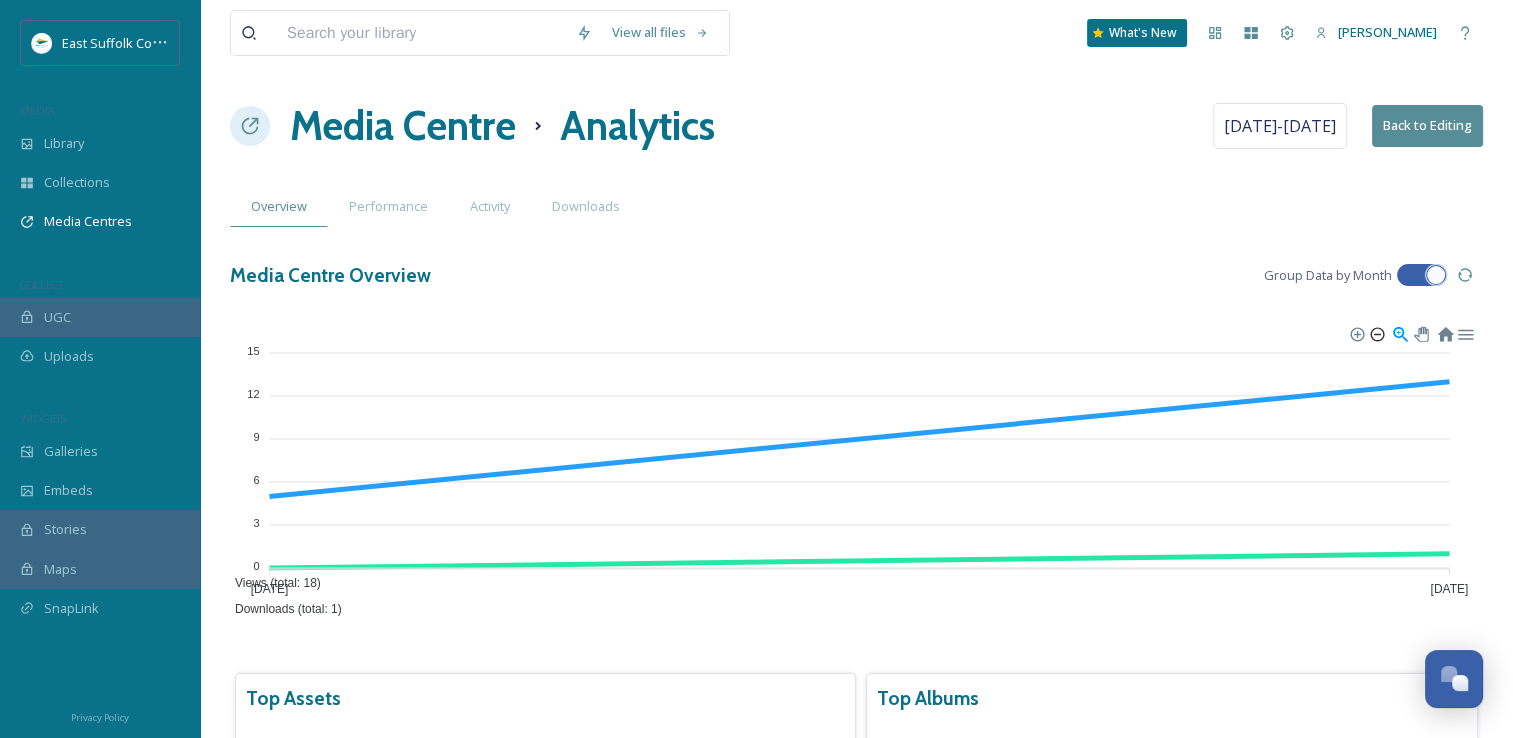 click at bounding box center (1376, 333) 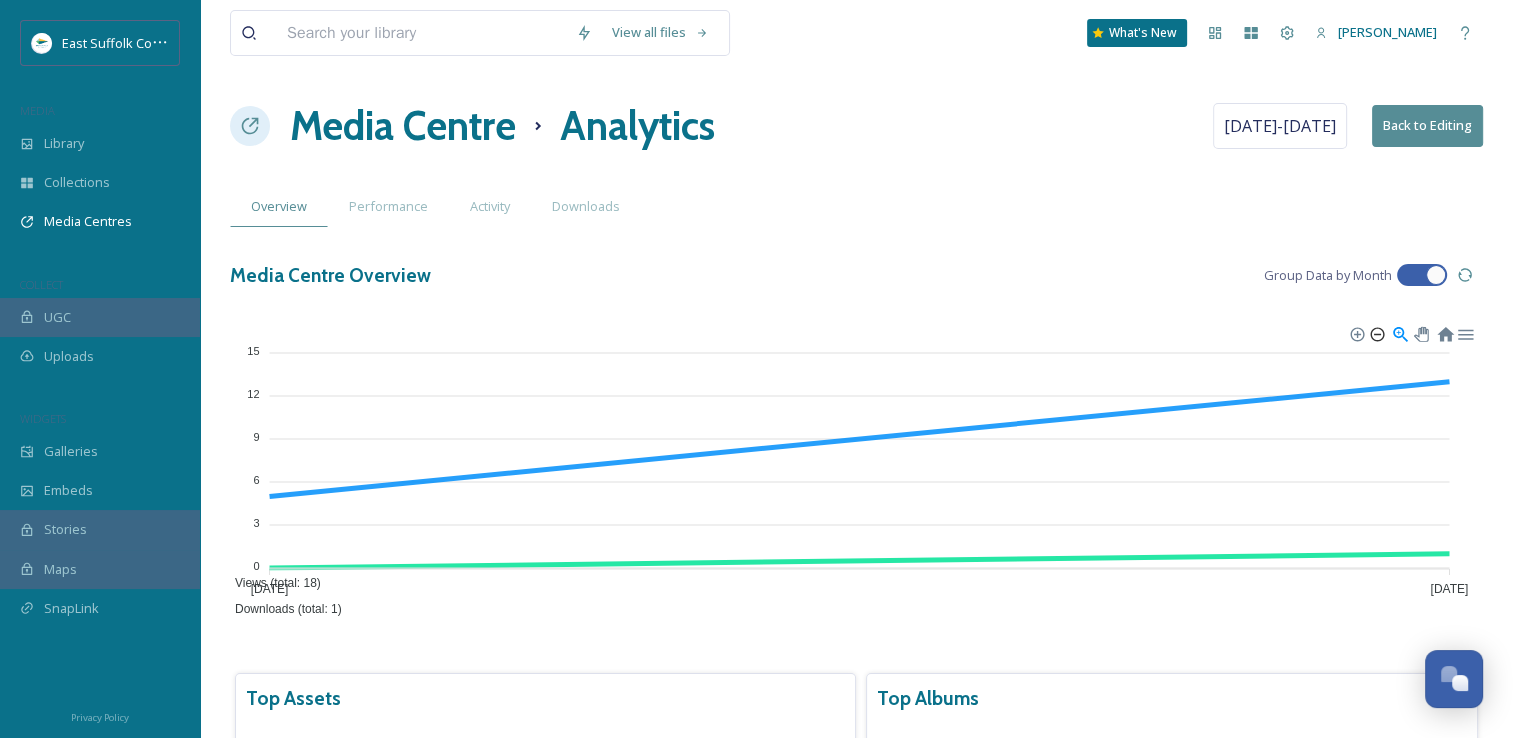 click at bounding box center (1376, 333) 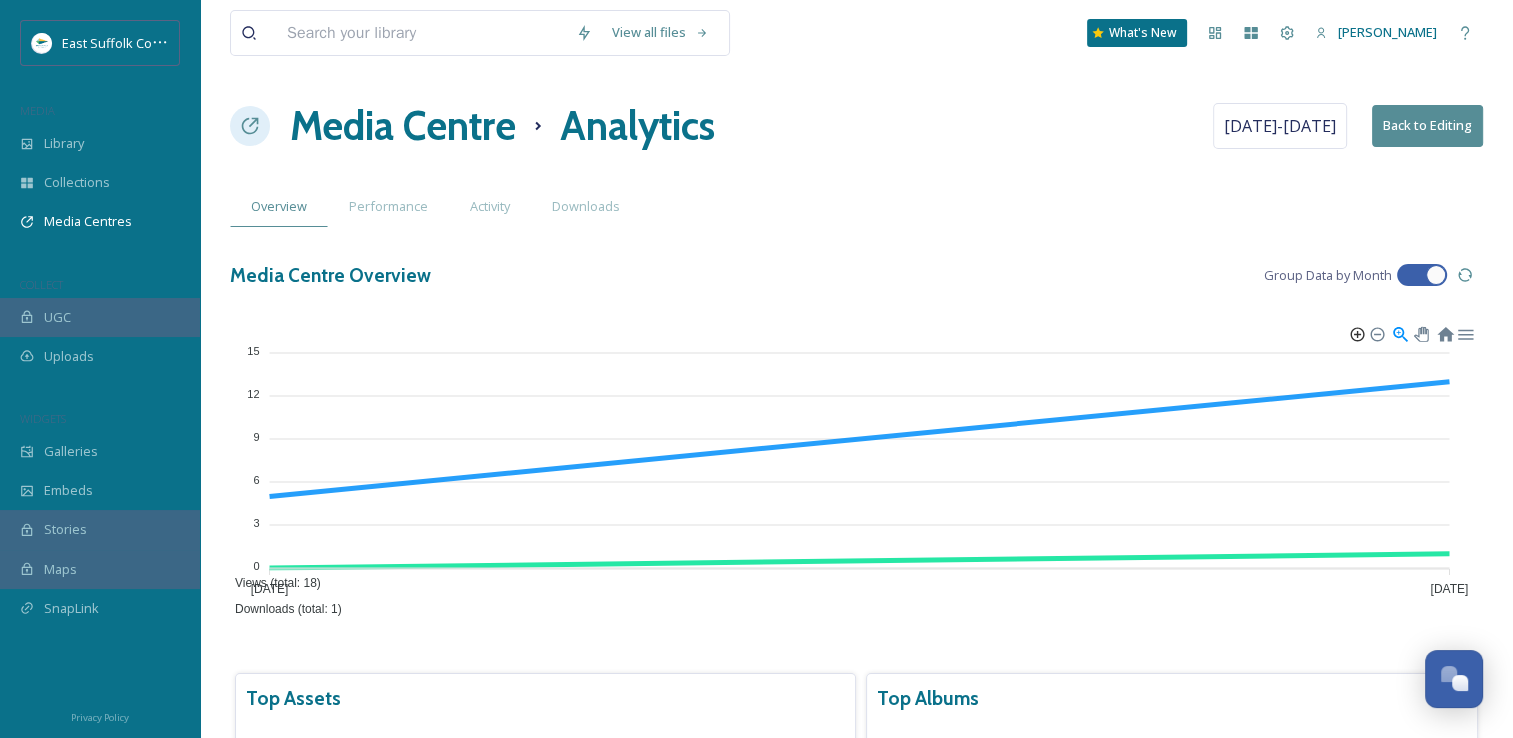 click at bounding box center (1356, 333) 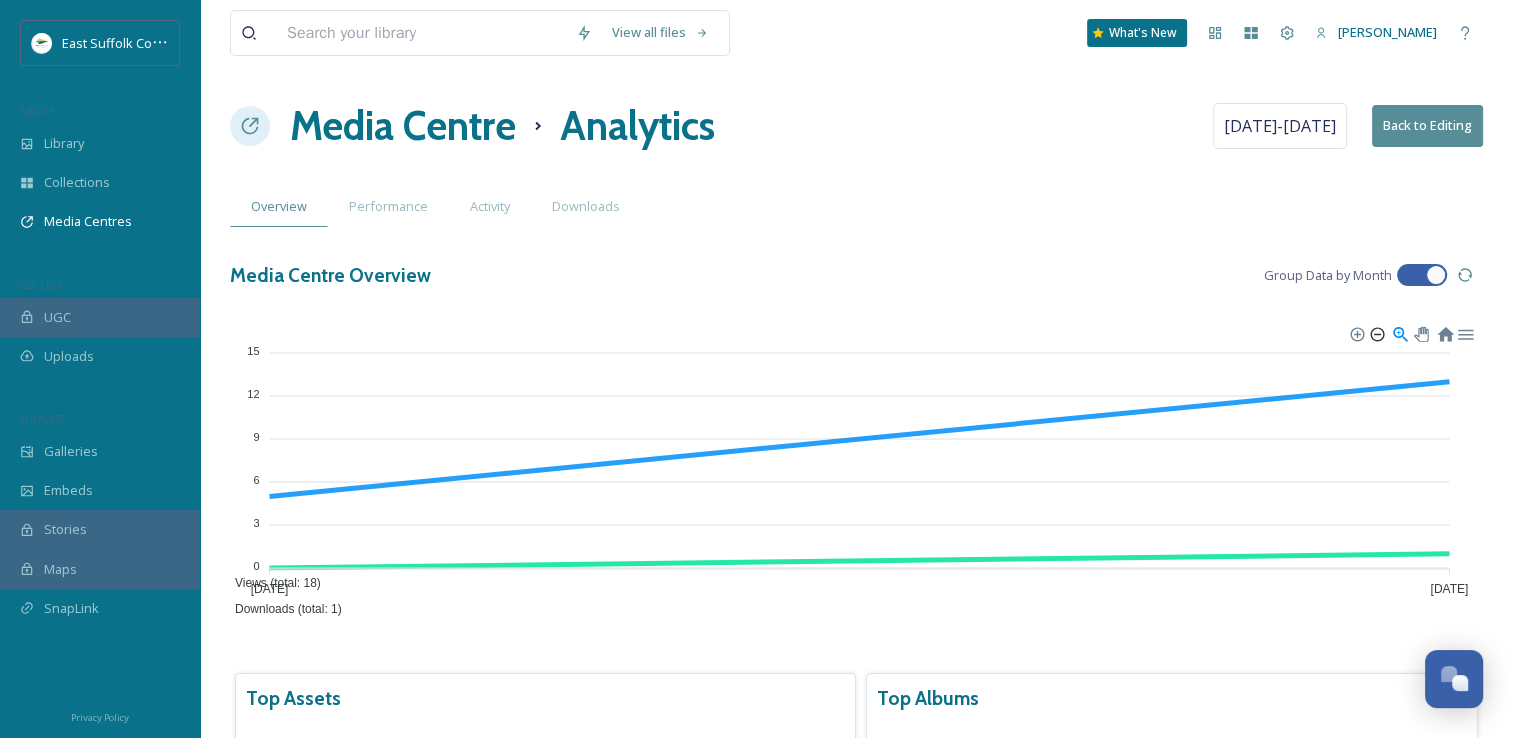 click at bounding box center (1376, 333) 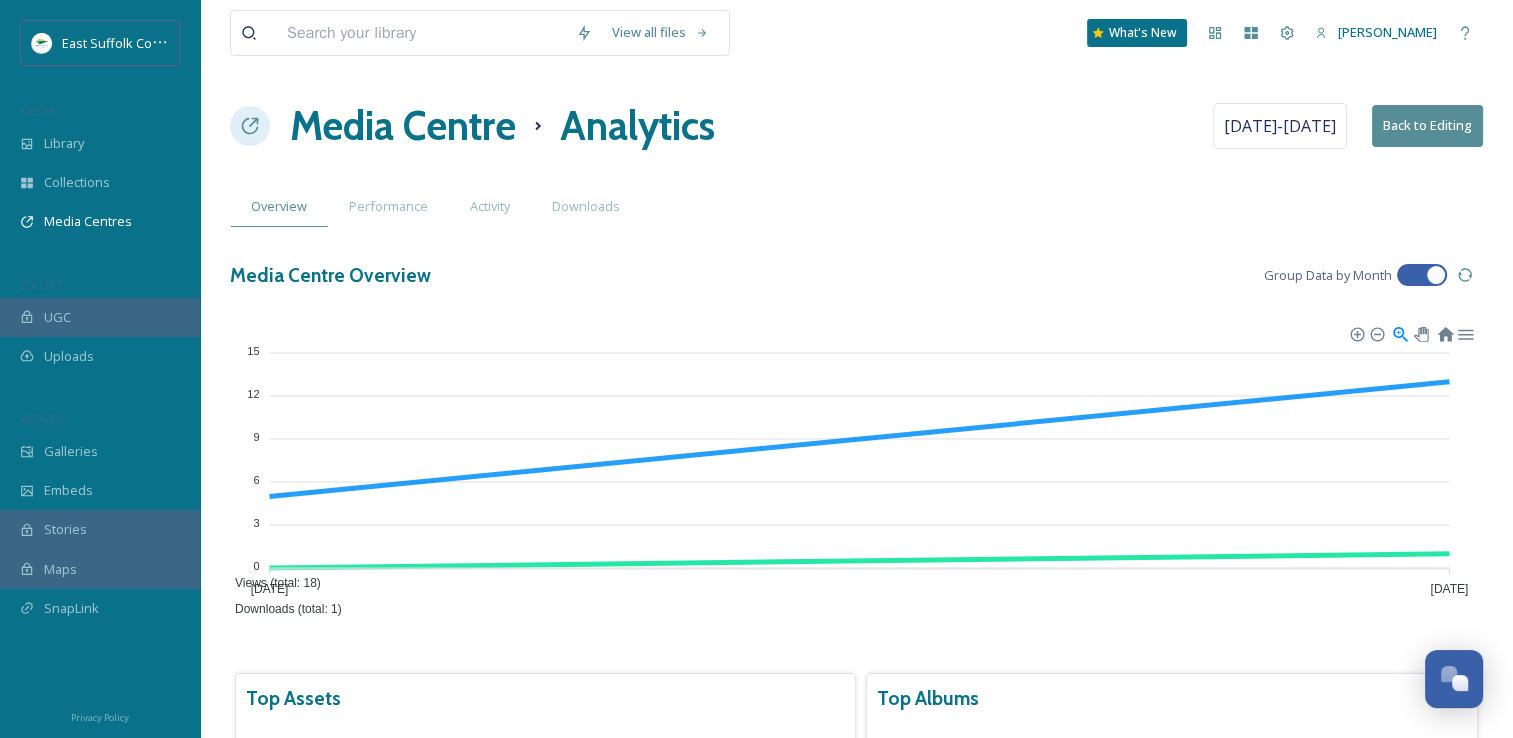click at bounding box center (1422, 275) 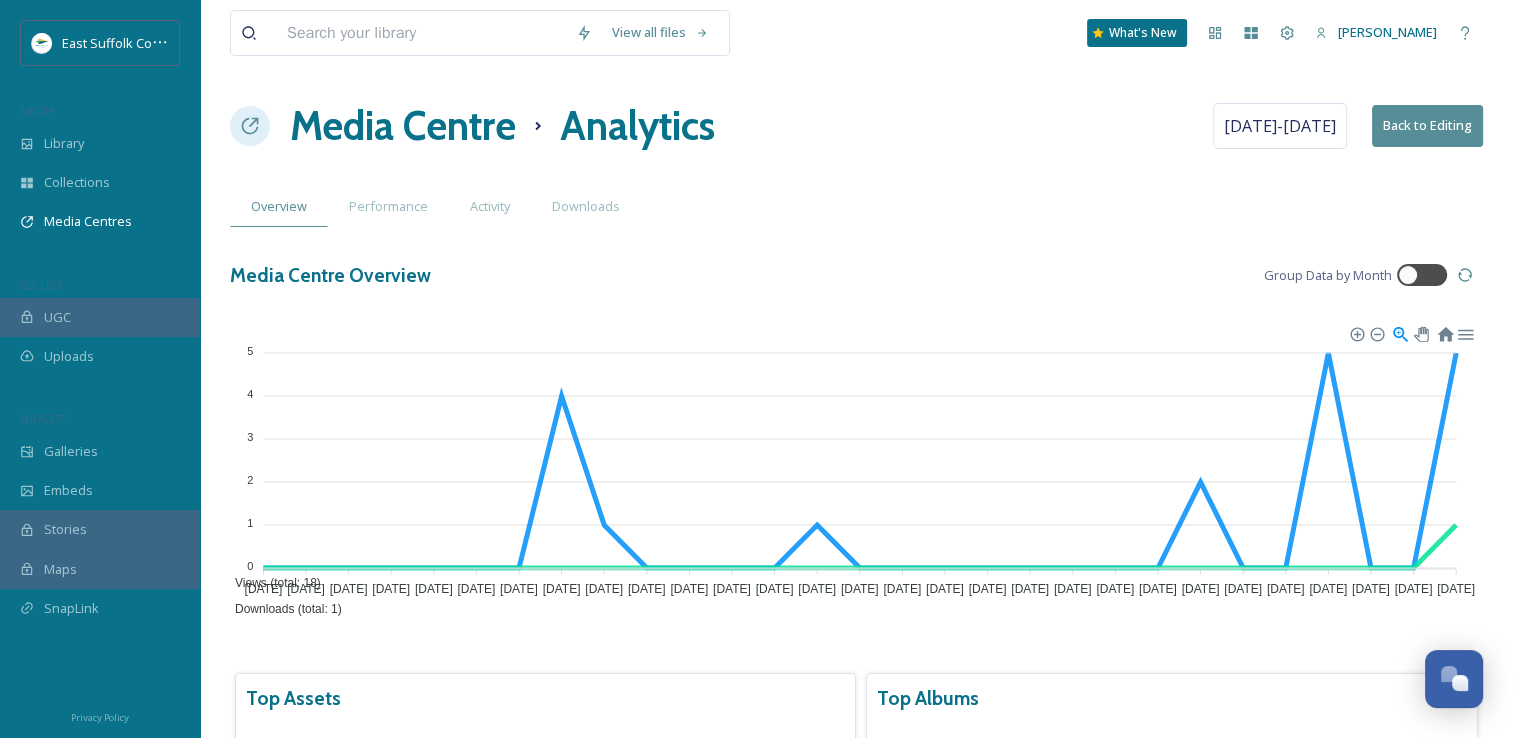 drag, startPoint x: 1125, startPoint y: 196, endPoint x: 1139, endPoint y: 208, distance: 18.439089 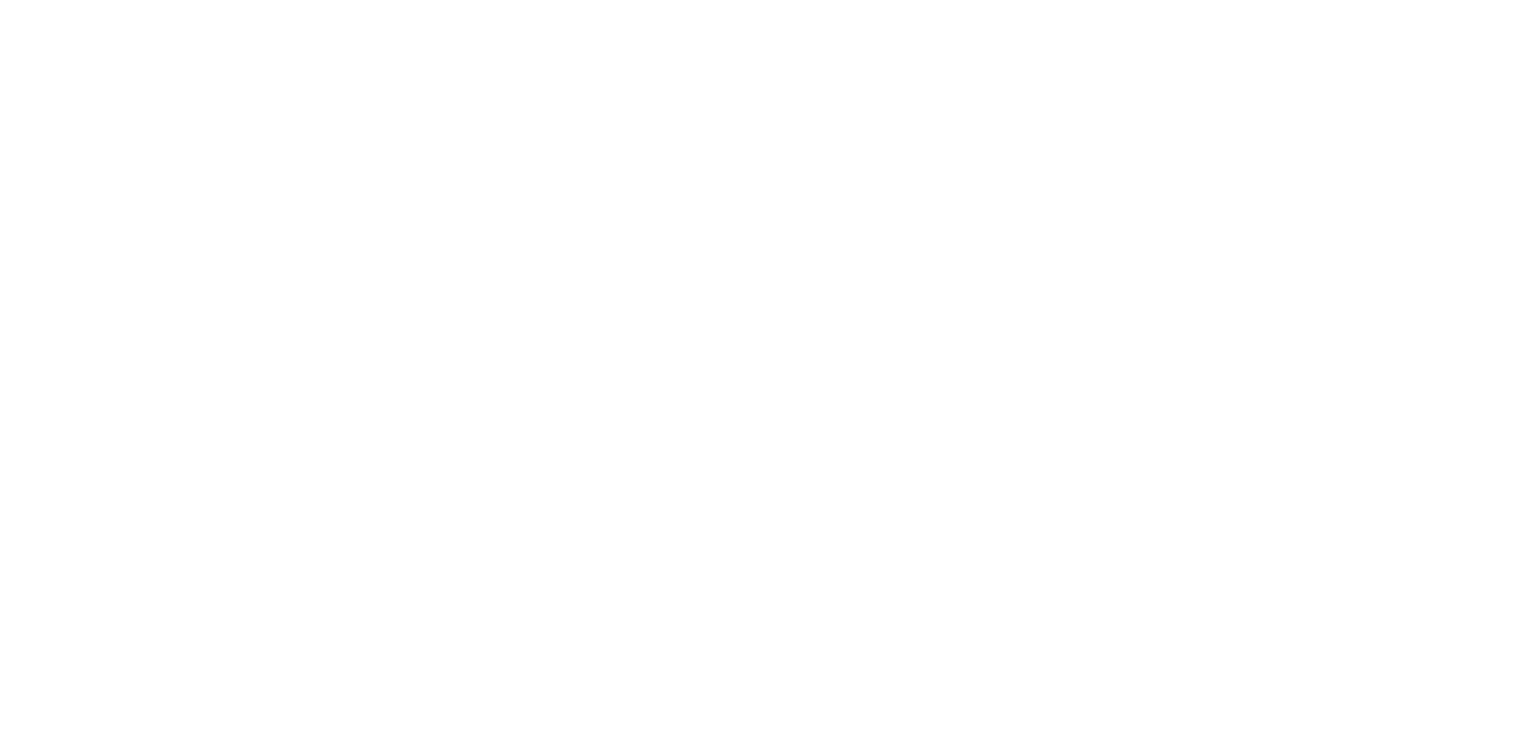 scroll, scrollTop: 0, scrollLeft: 0, axis: both 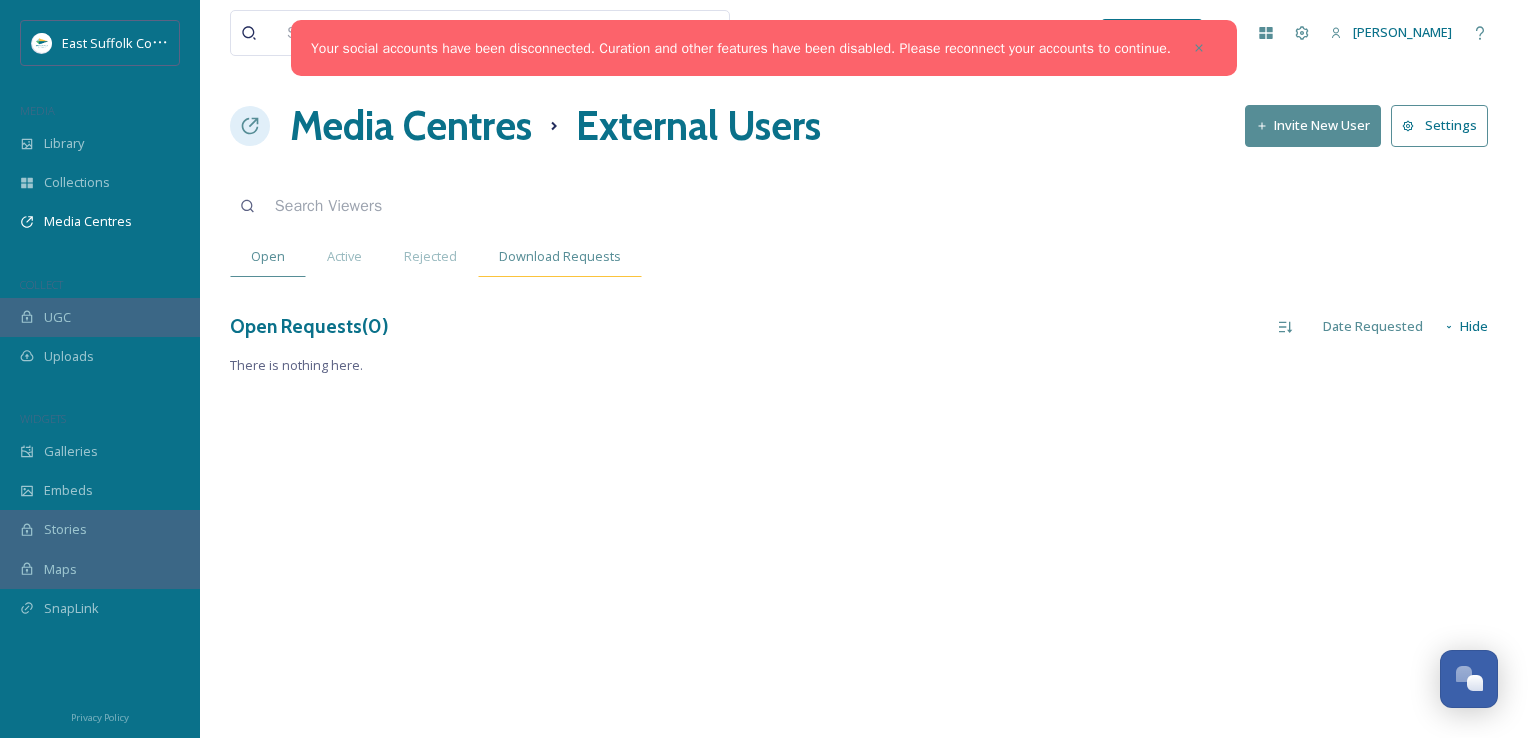 click on "Download Requests" at bounding box center [560, 256] 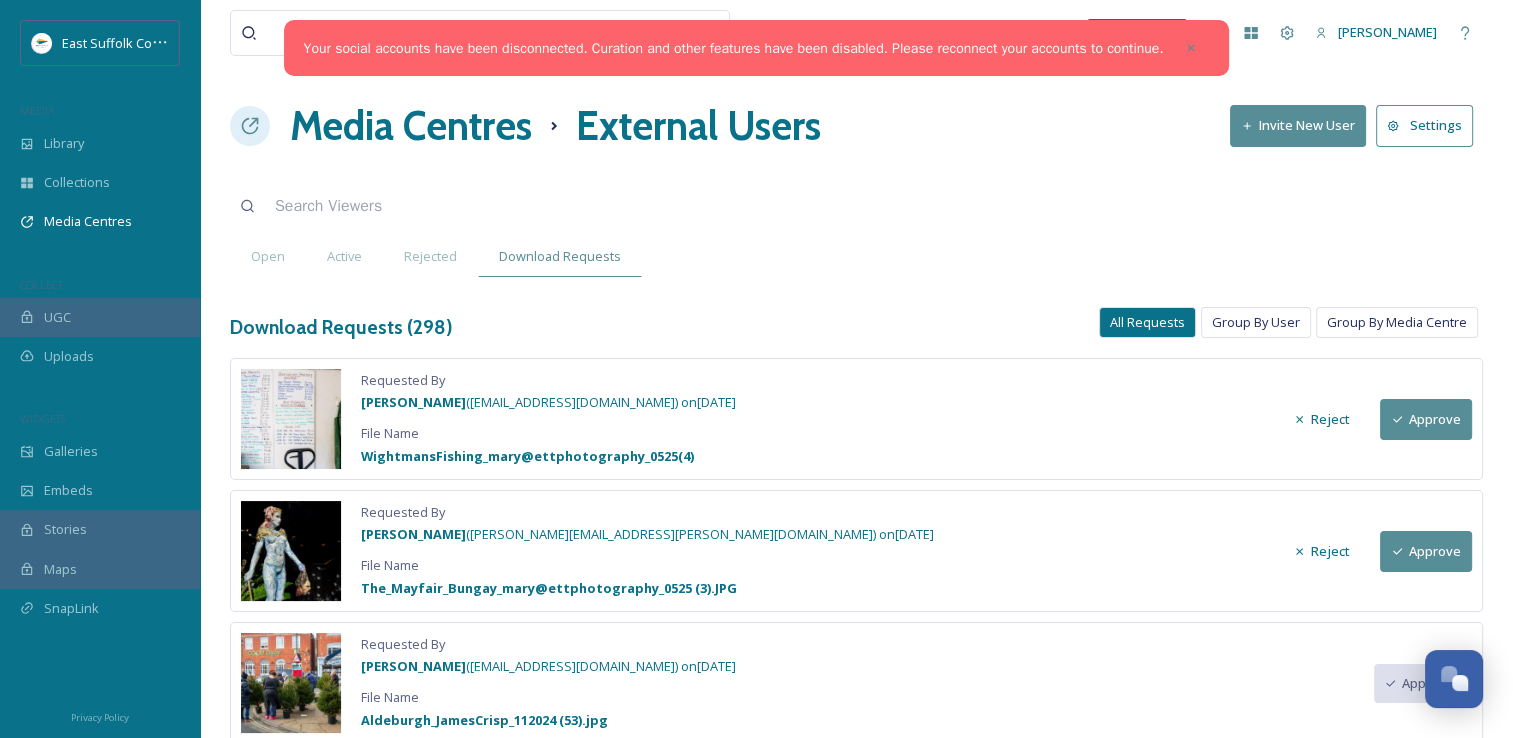 drag, startPoint x: 353, startPoint y: 401, endPoint x: 436, endPoint y: 396, distance: 83.15047 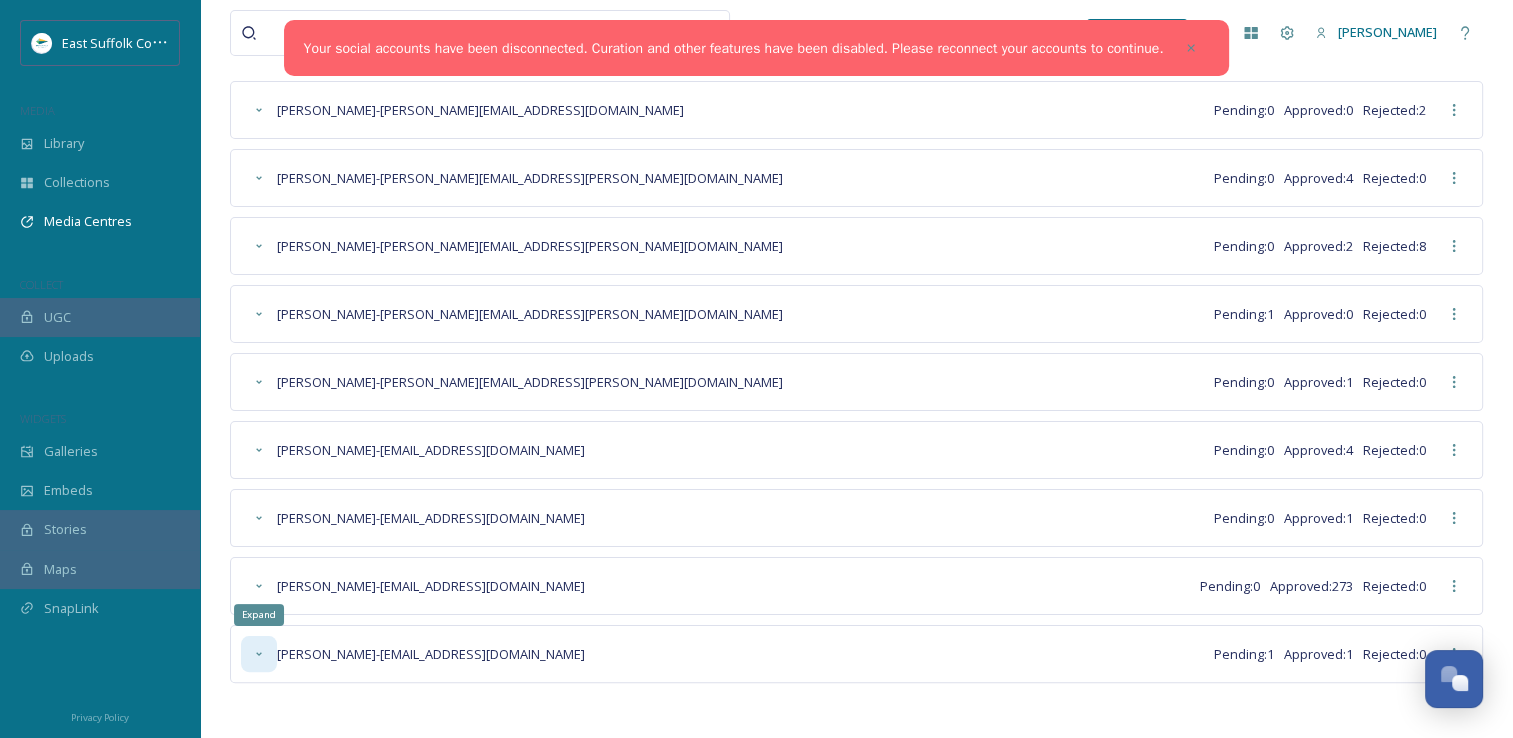 click 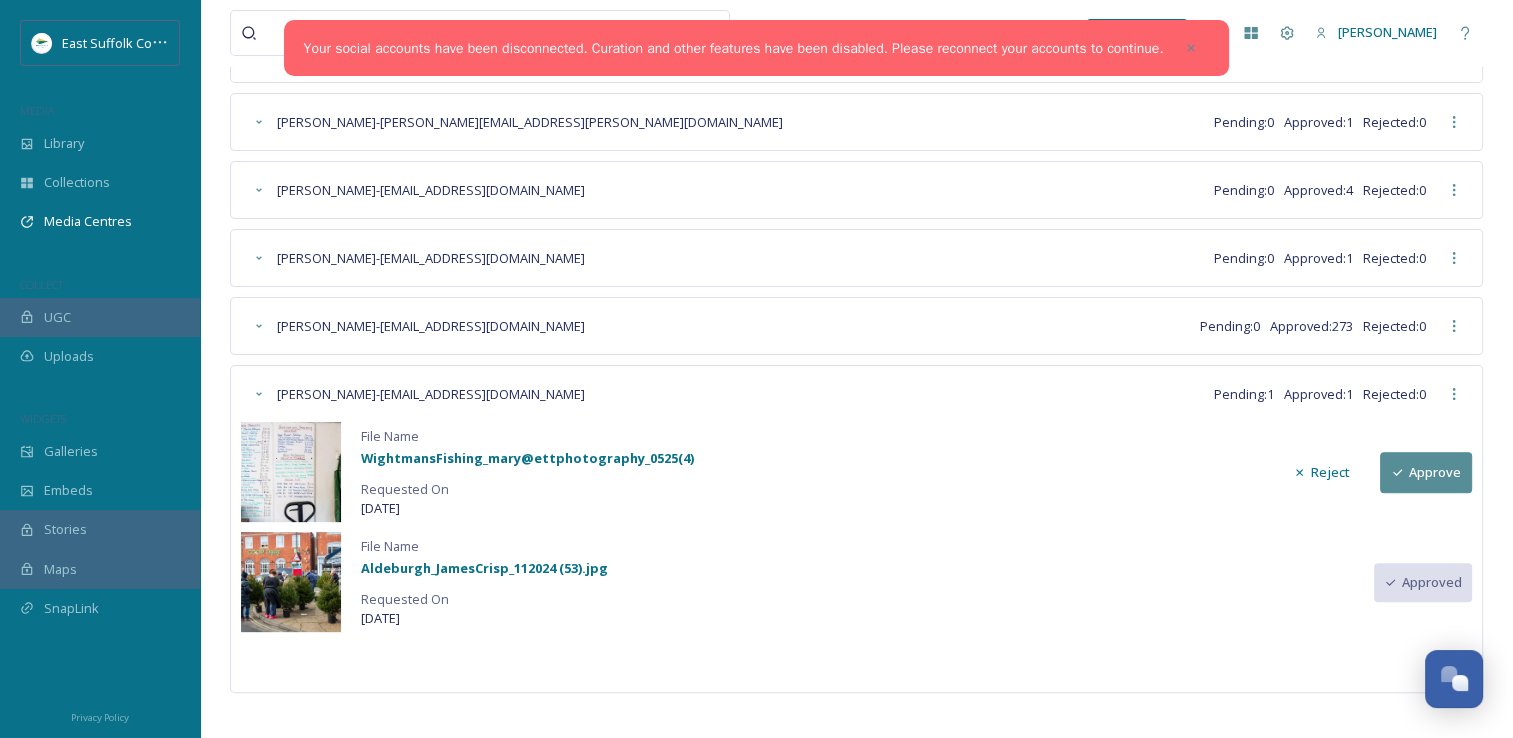 scroll, scrollTop: 547, scrollLeft: 0, axis: vertical 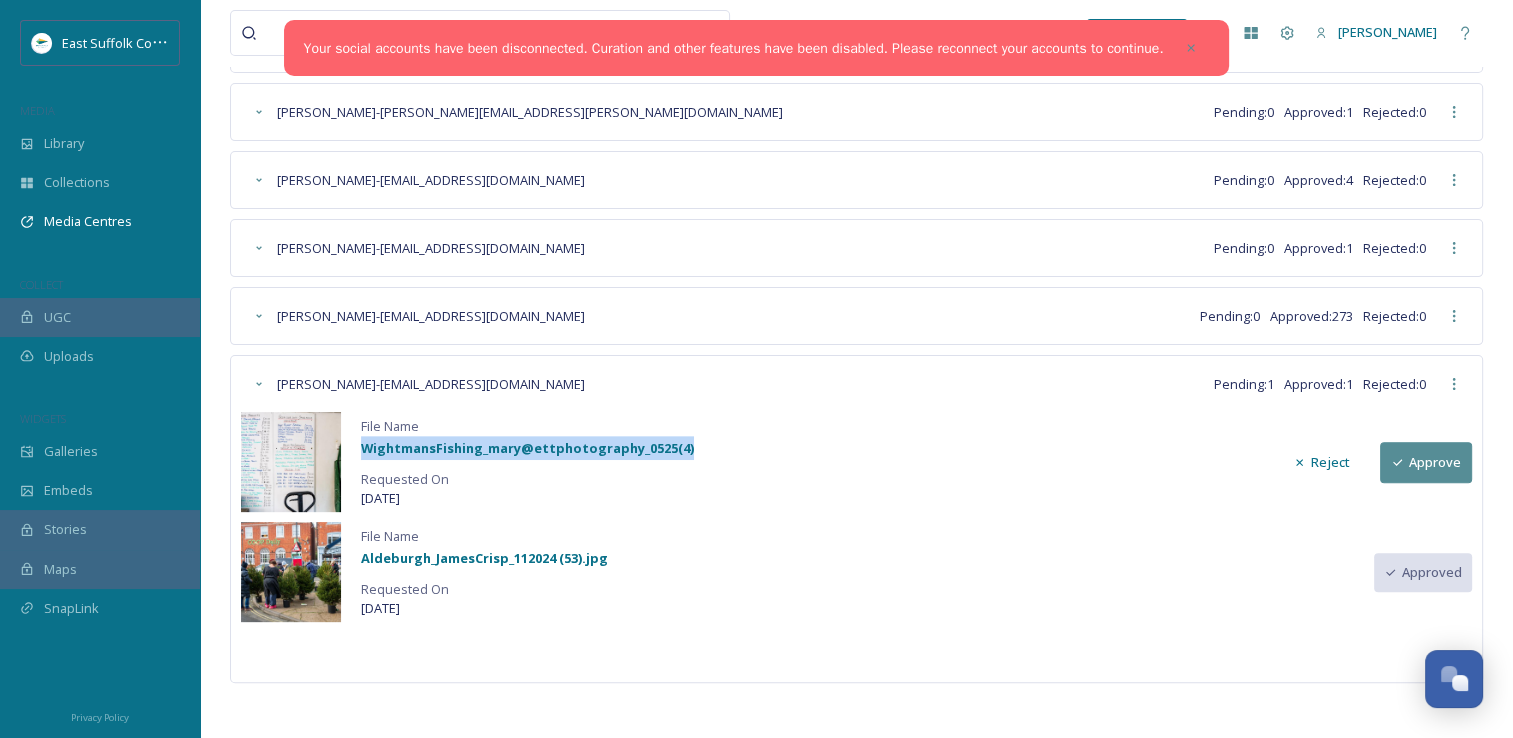 drag, startPoint x: 366, startPoint y: 445, endPoint x: 696, endPoint y: 456, distance: 330.1833 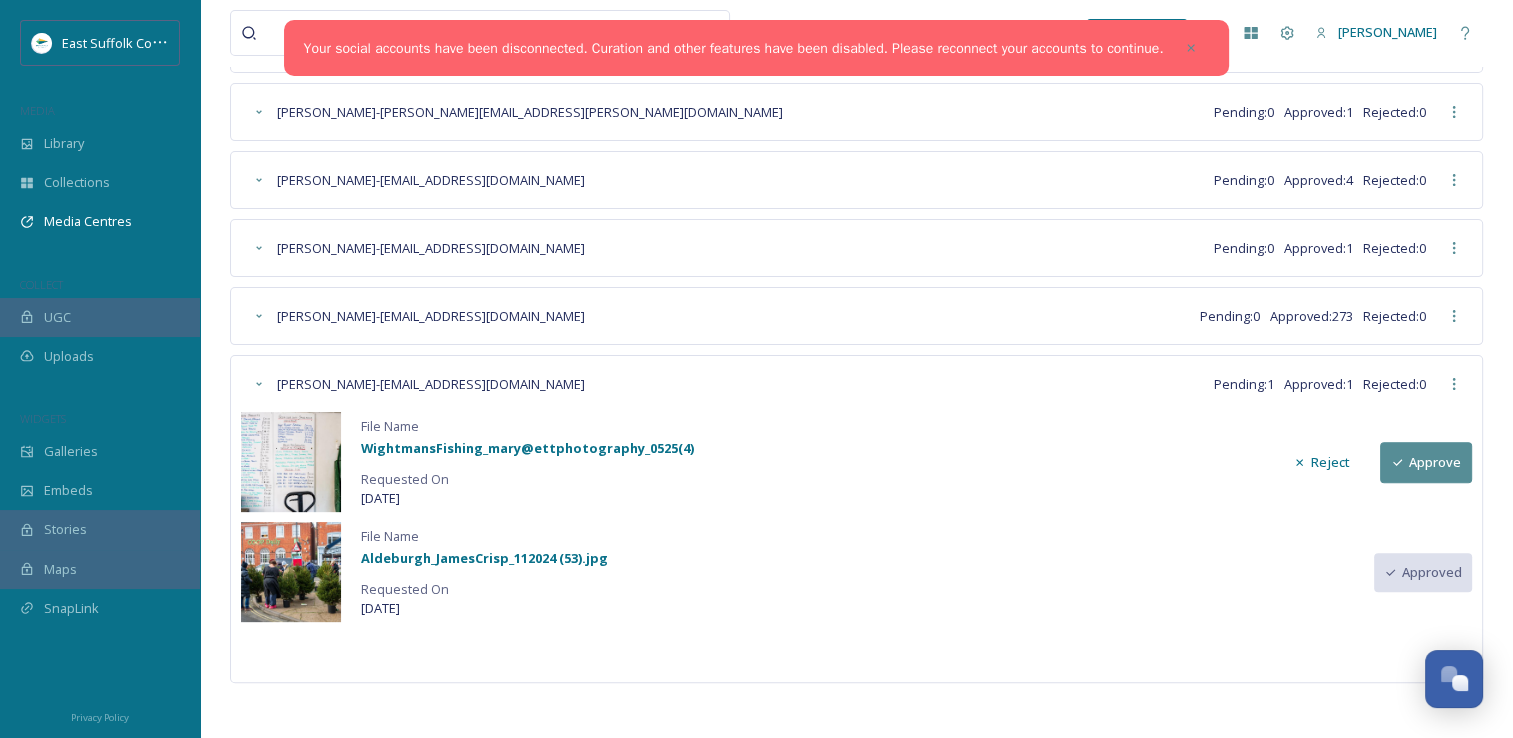 click on "[DATE]" at bounding box center [484, 608] 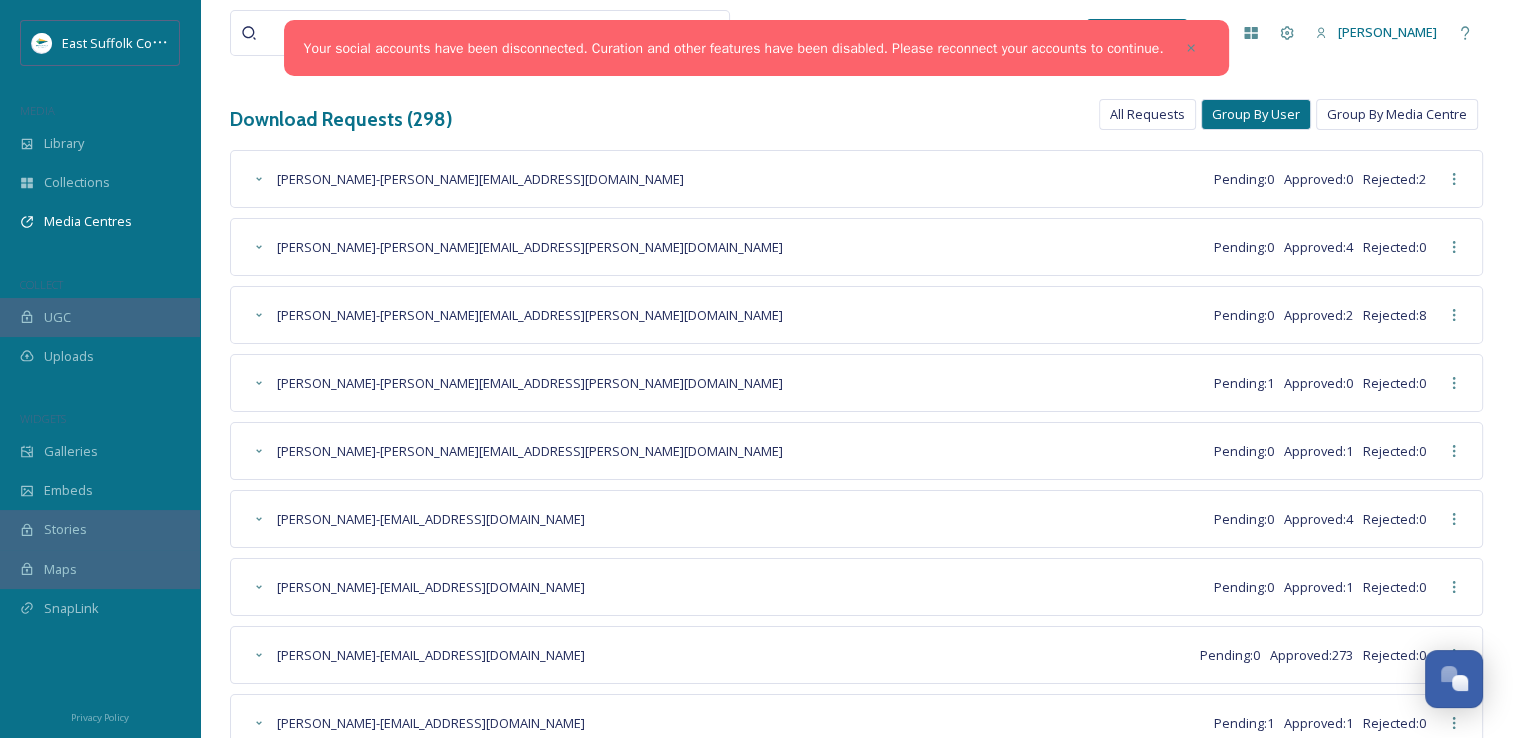 scroll, scrollTop: 0, scrollLeft: 0, axis: both 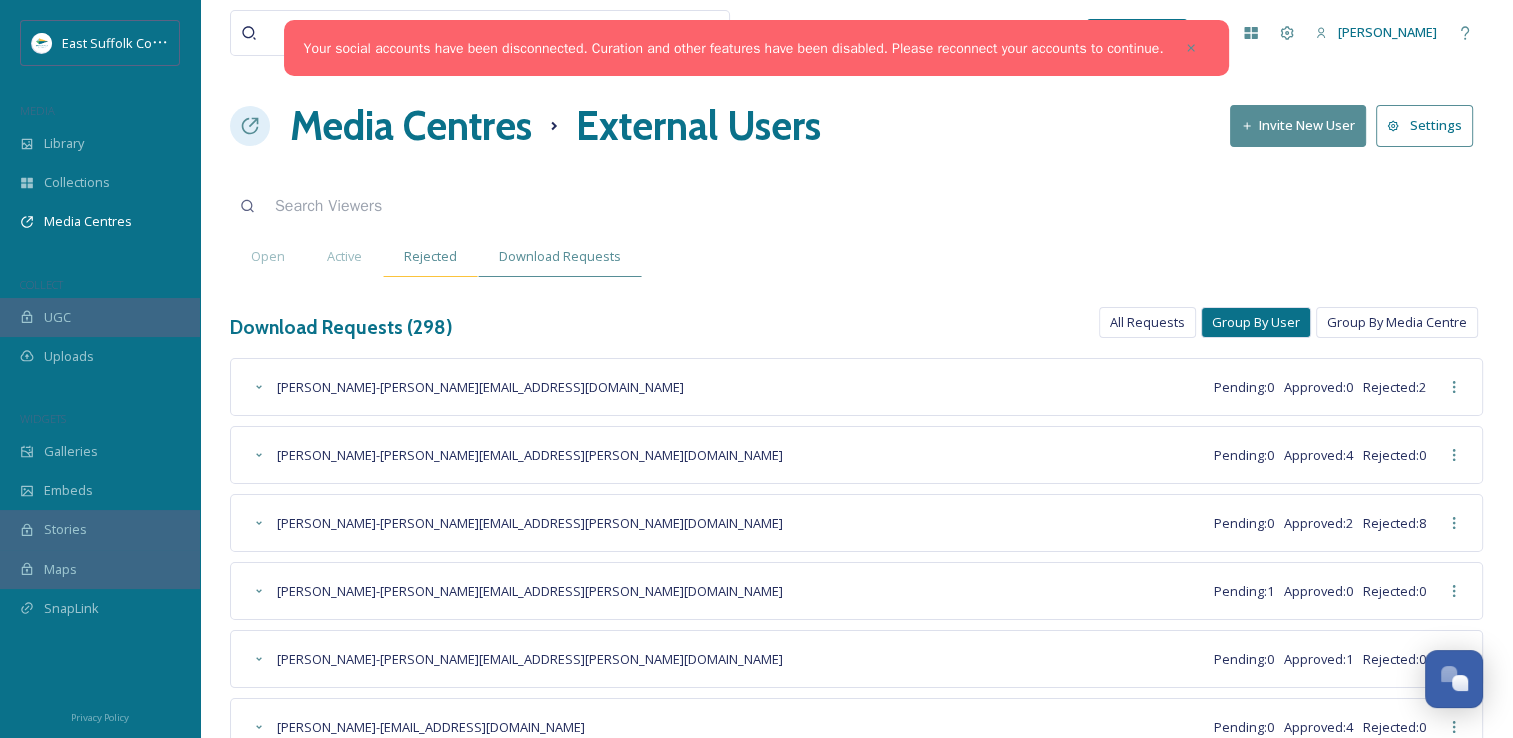 click on "Rejected" at bounding box center (430, 256) 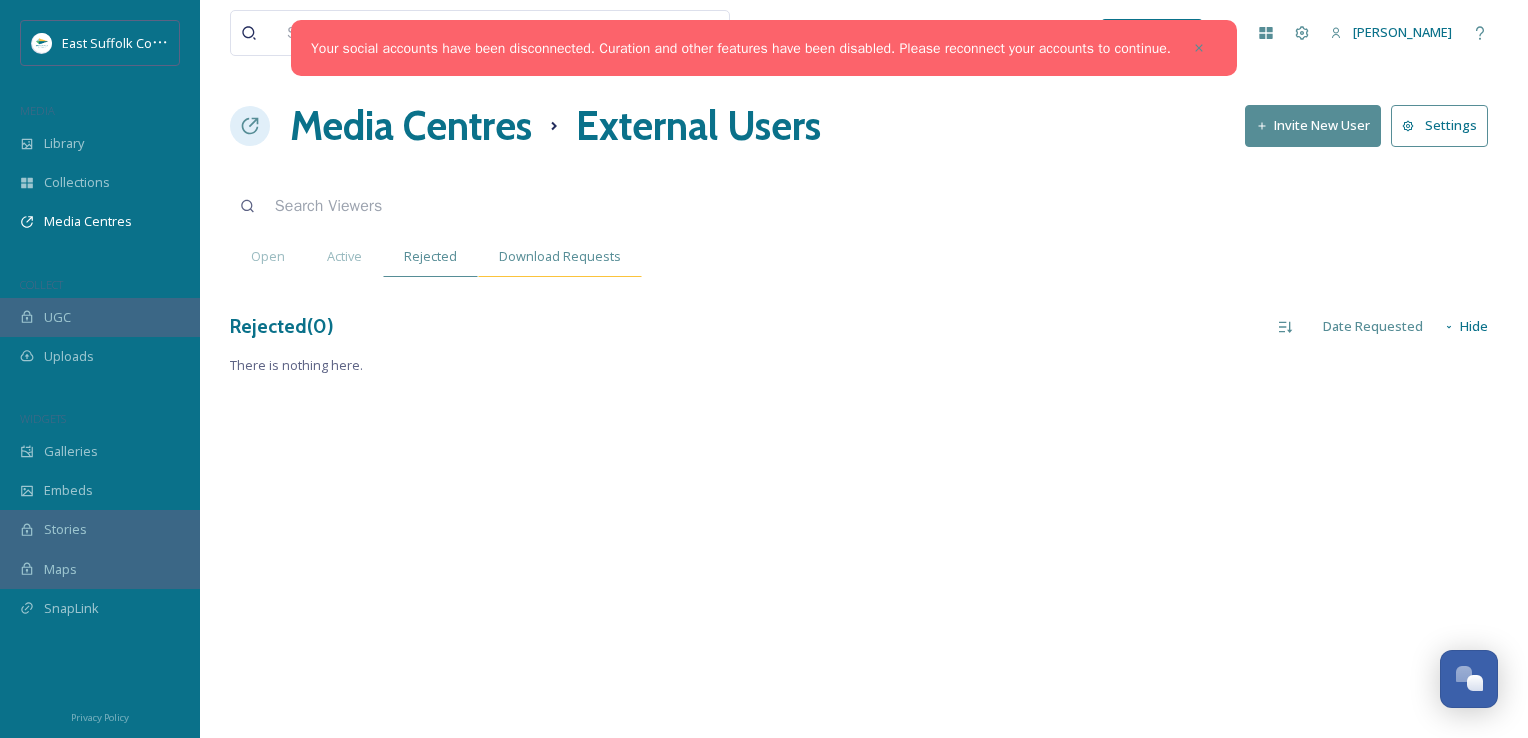 click on "Download Requests" at bounding box center [560, 256] 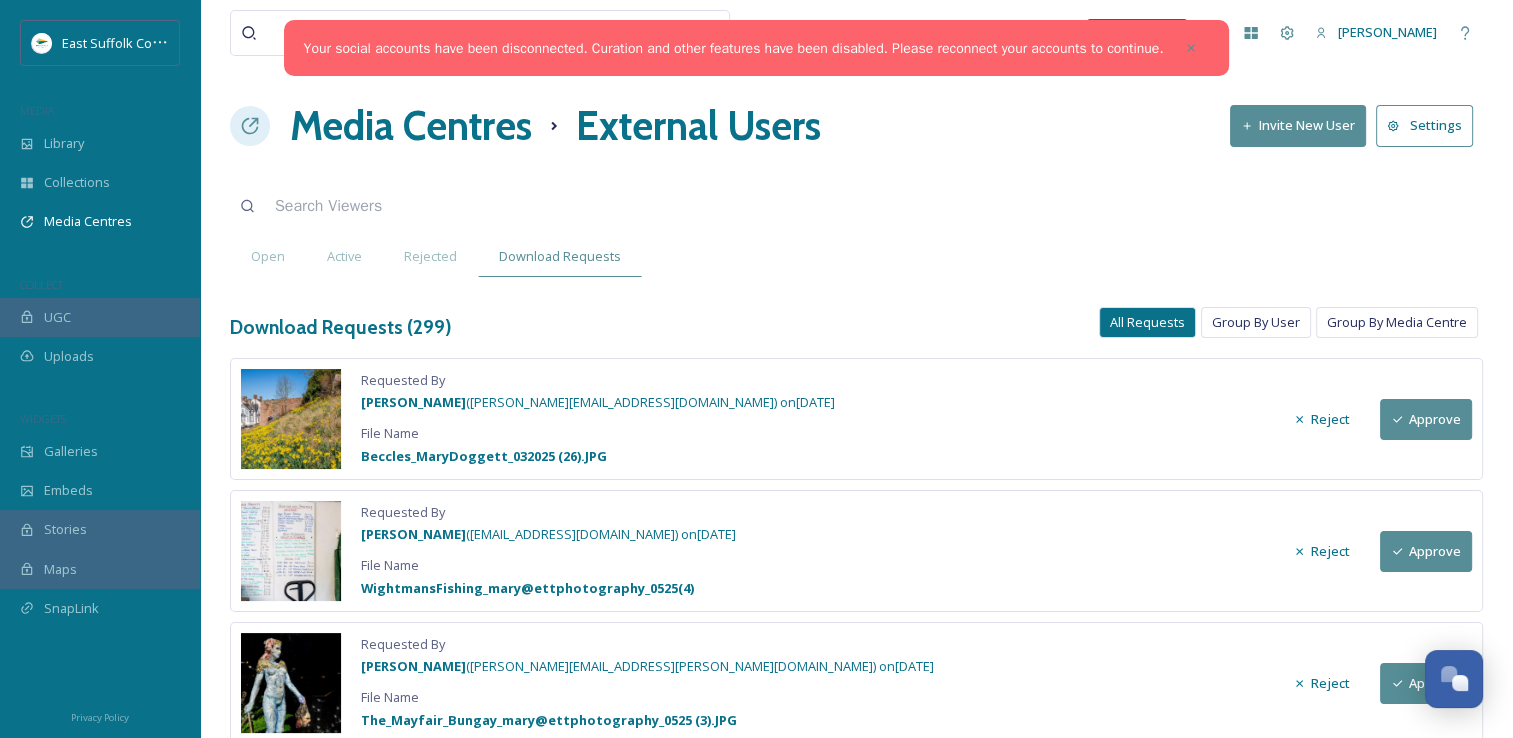 click at bounding box center (291, 419) 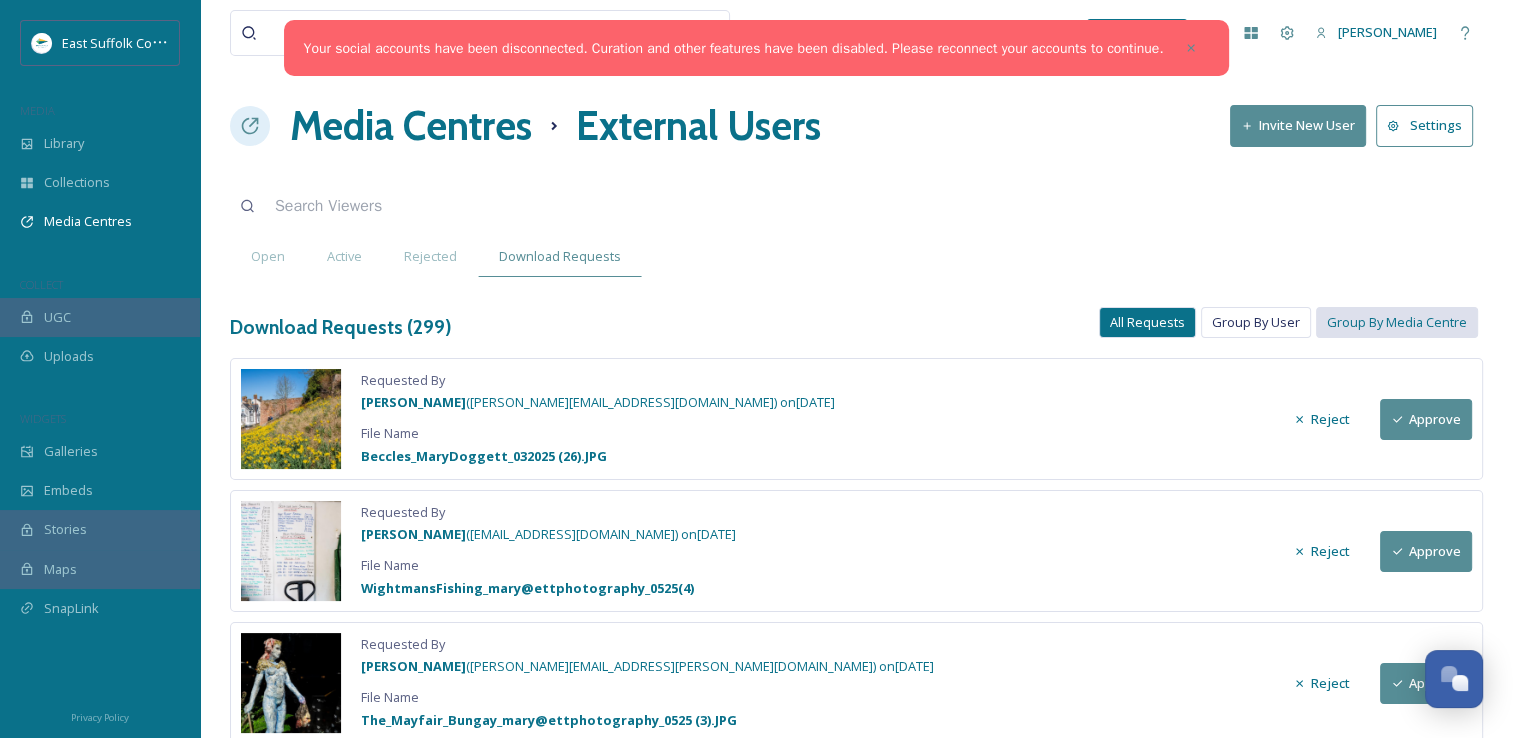 click on "Group By Media Centre" at bounding box center [1397, 322] 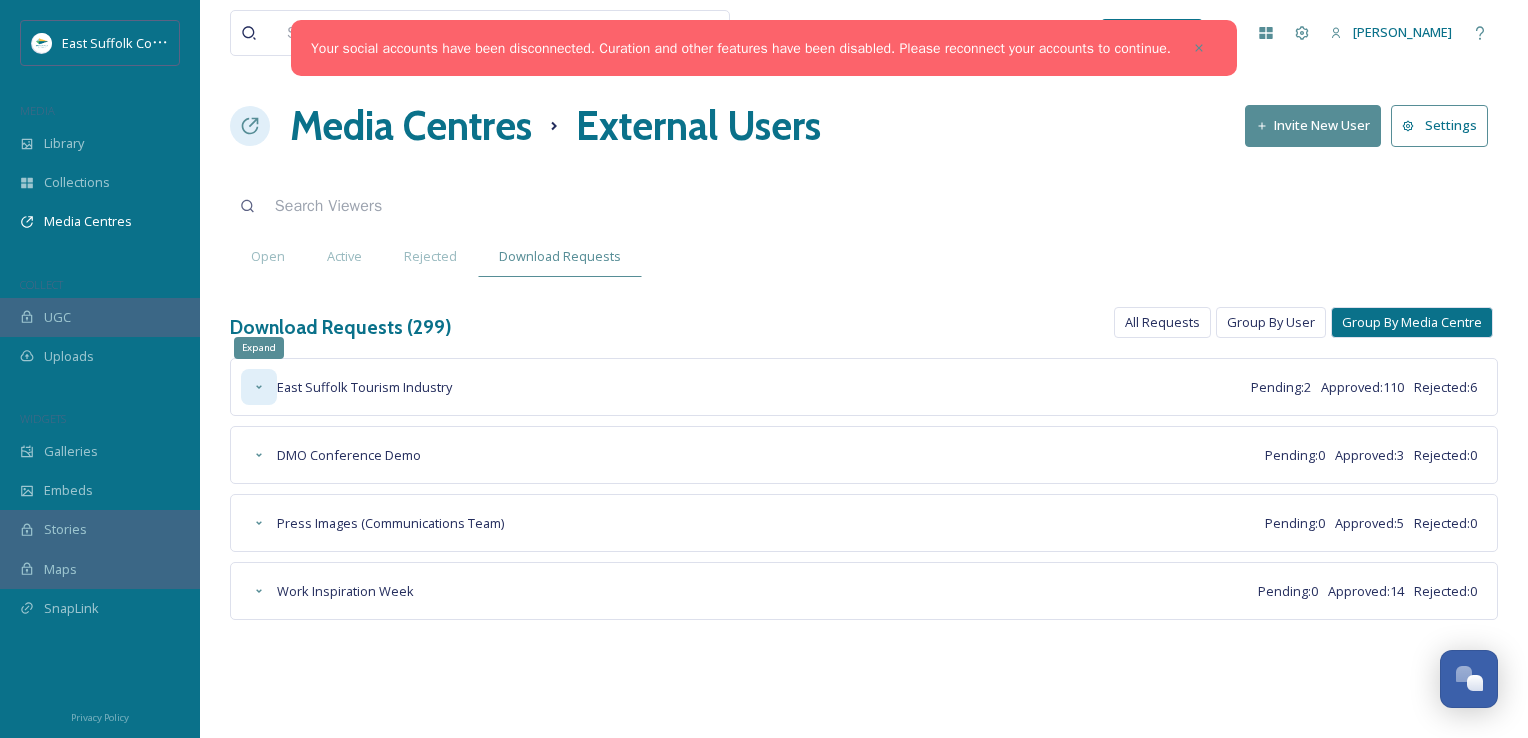 click 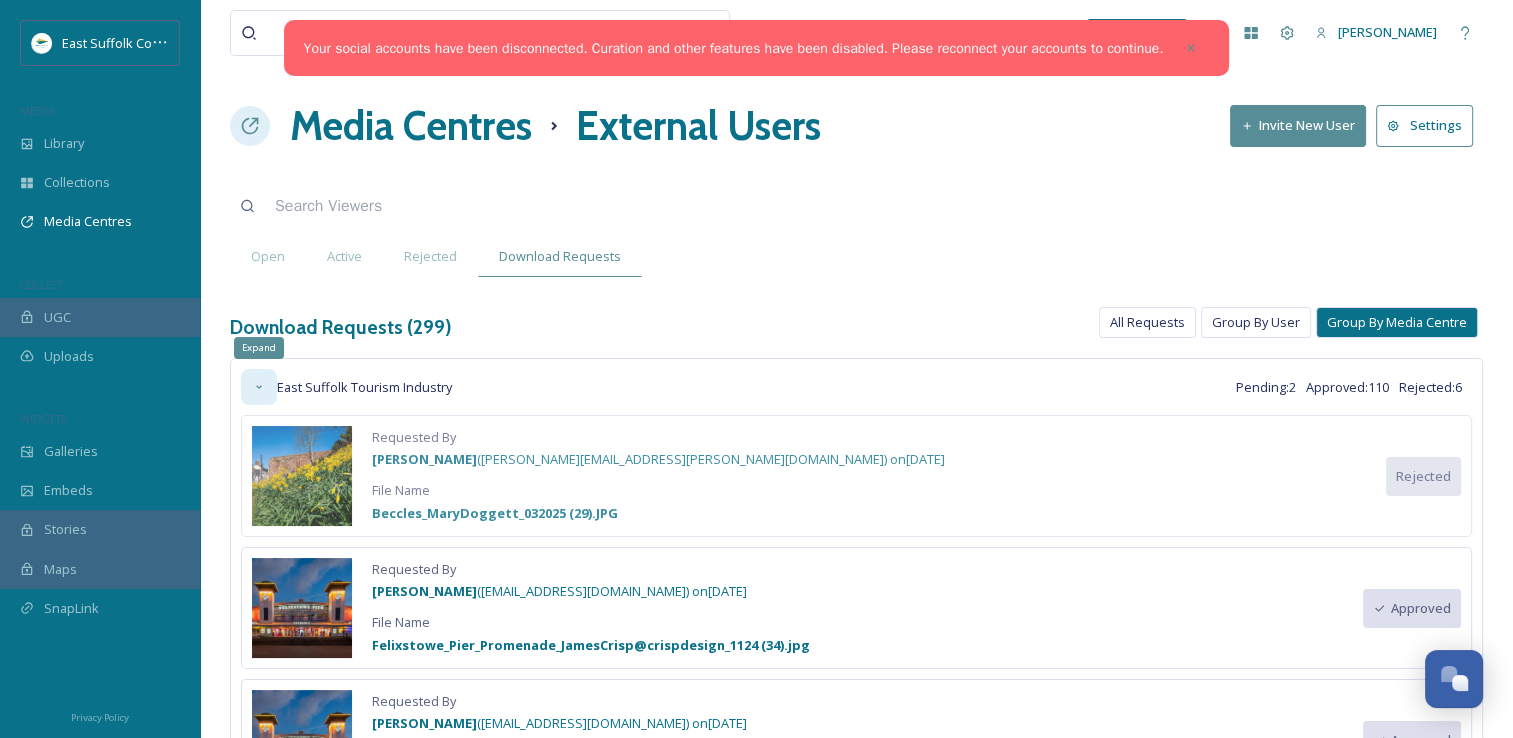 click on "Expand" at bounding box center [259, 387] 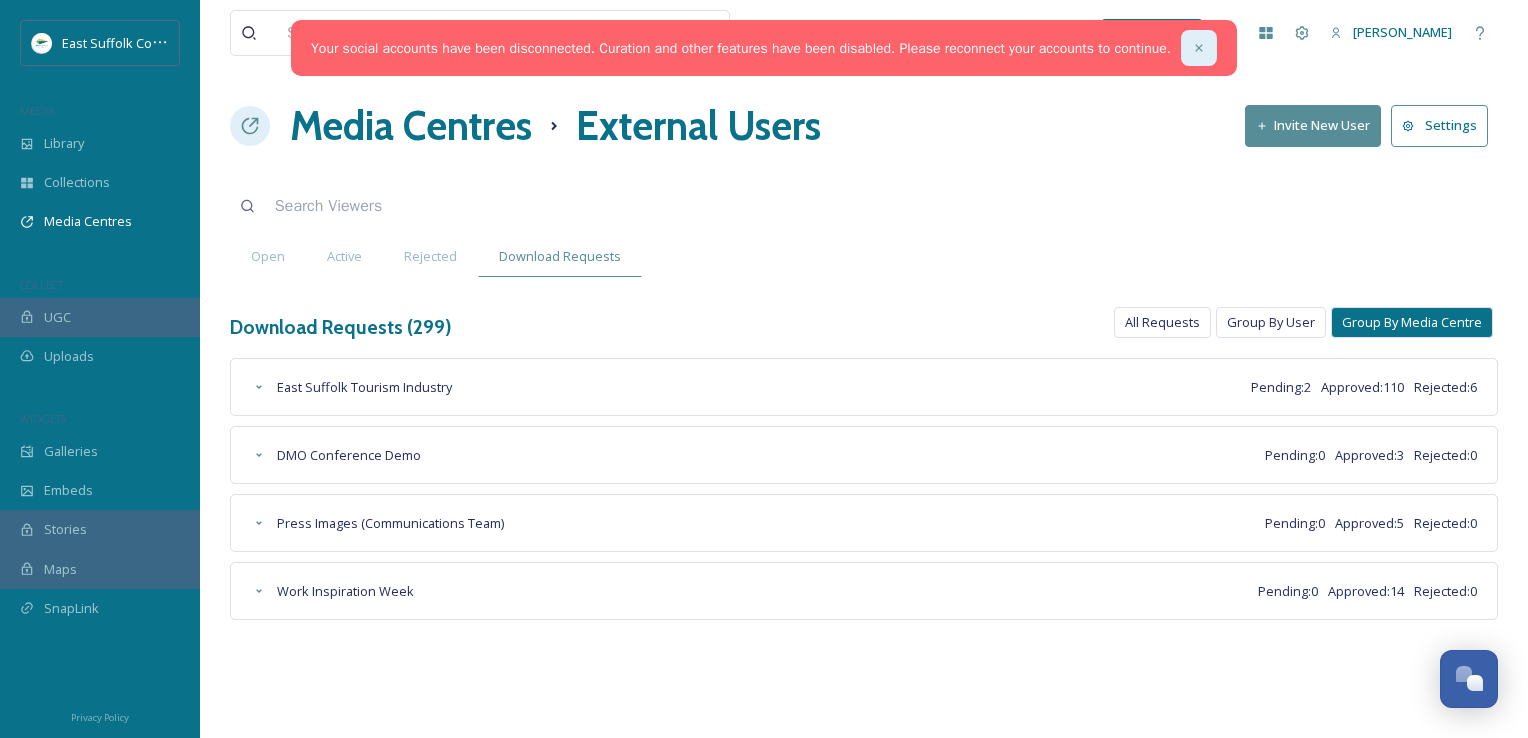 click 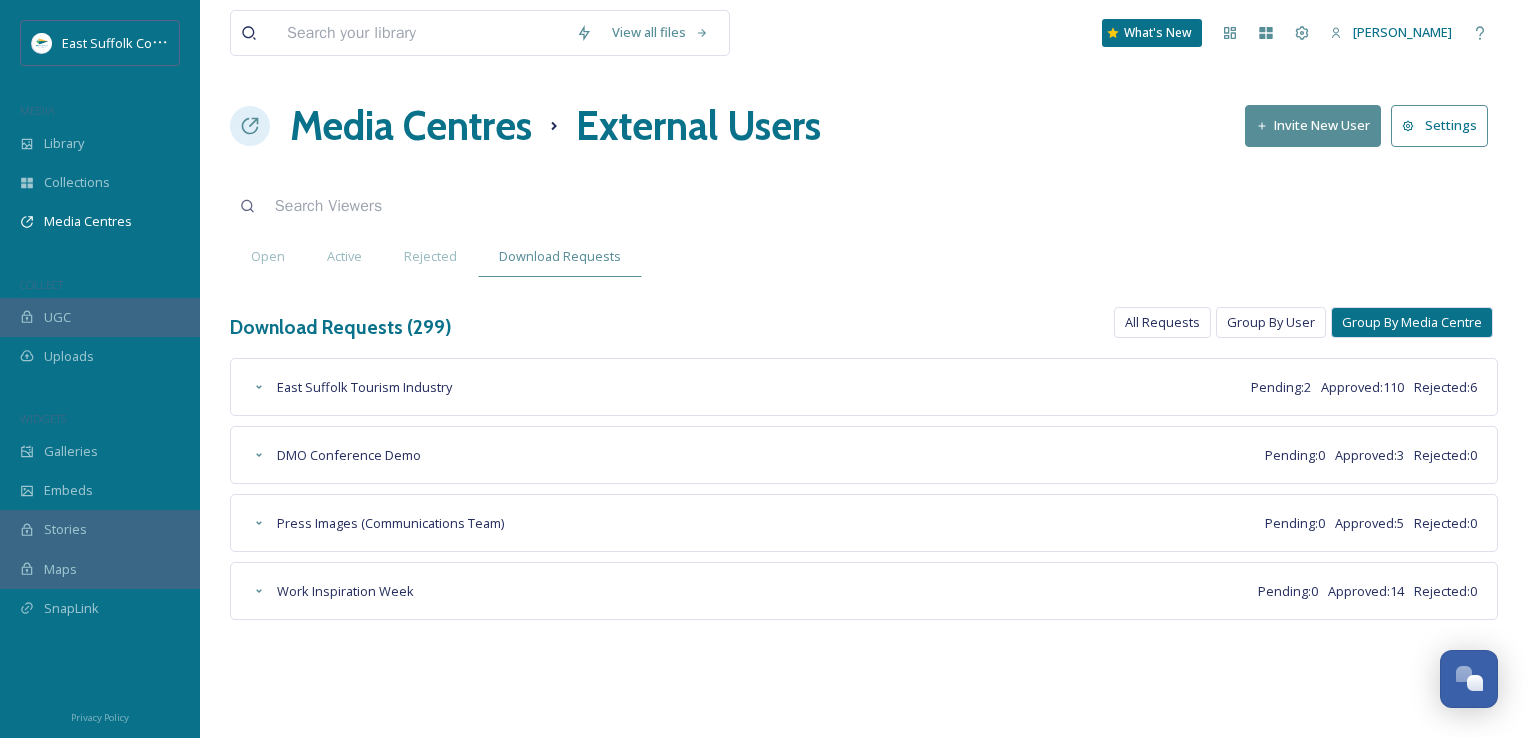 click on "View all files What's New Jake Snell Media Centres External Users Invite New User Settings Open Active Rejected Download Requests Download Requests ( 299 ) All Requests Group By User Group By Media Centre East Suffolk Tourism Industry Pending:  2 Approved:  110 Rejected:  6 DMO Conference Demo Pending:  0 Approved:  3 Rejected:  0 Press Images (Communications Team) Pending:  0 Approved:  5 Rejected:  0 Work Inspiration Week Pending:  0 Approved:  14 Rejected:  0" at bounding box center [864, 369] 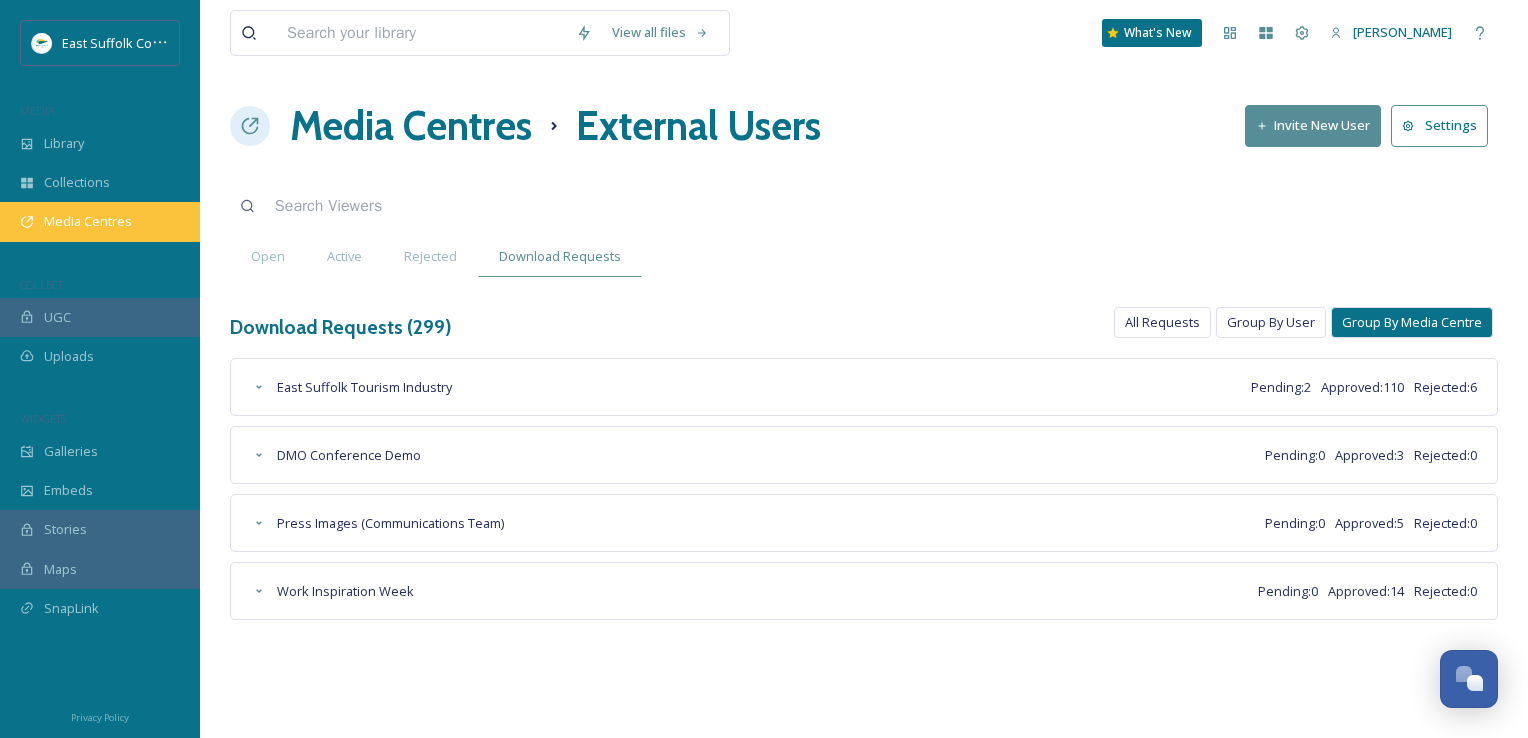 click on "Media Centres" at bounding box center [88, 221] 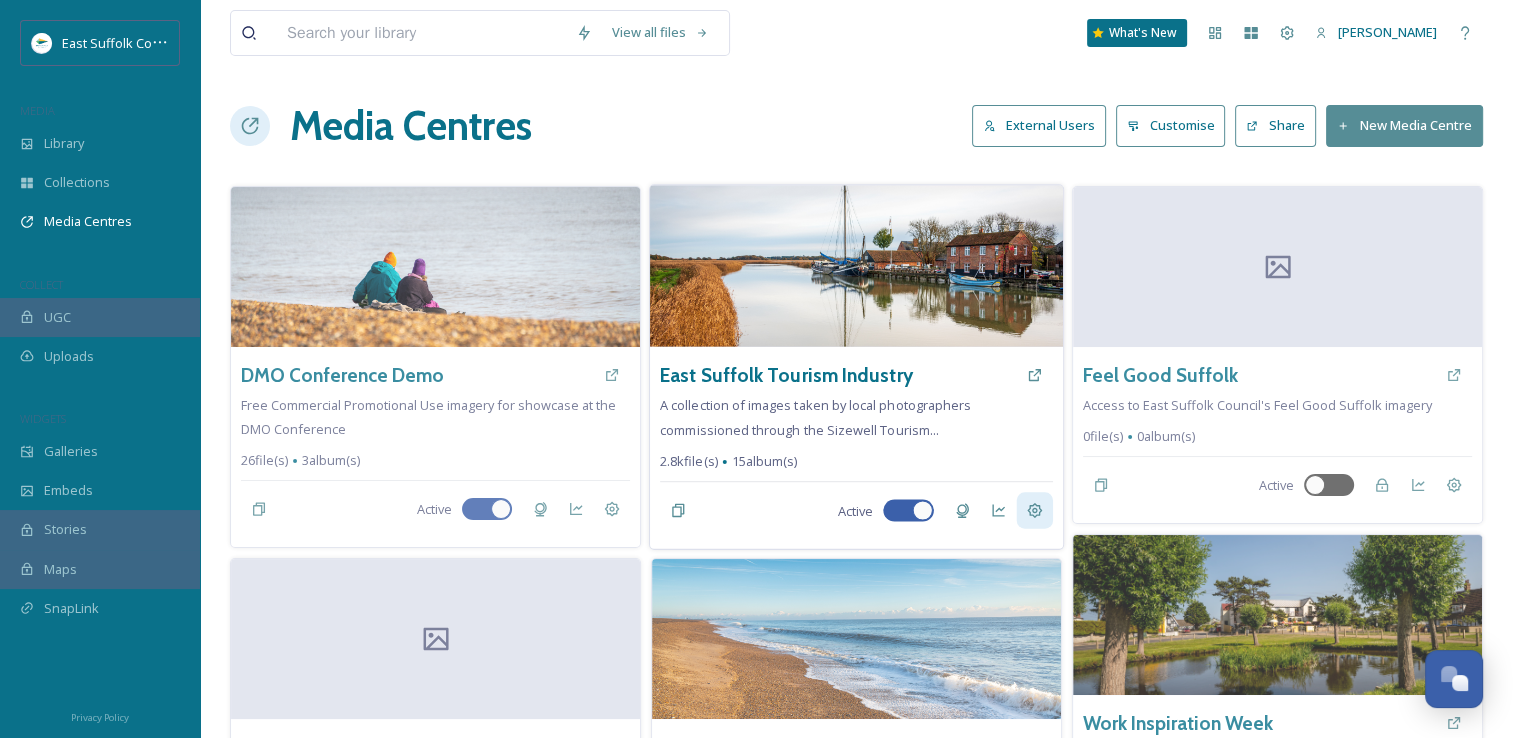 click 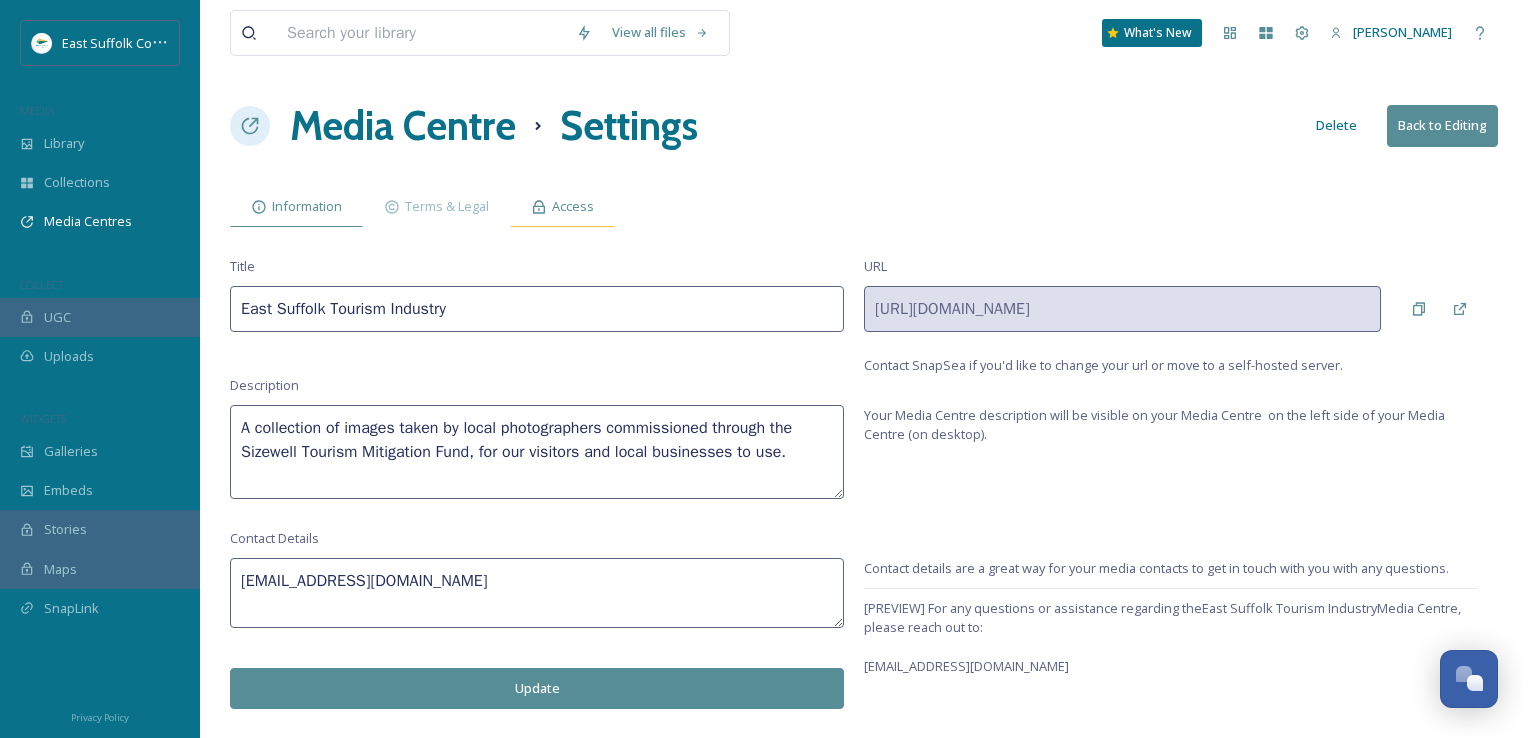 click on "Access" at bounding box center [573, 206] 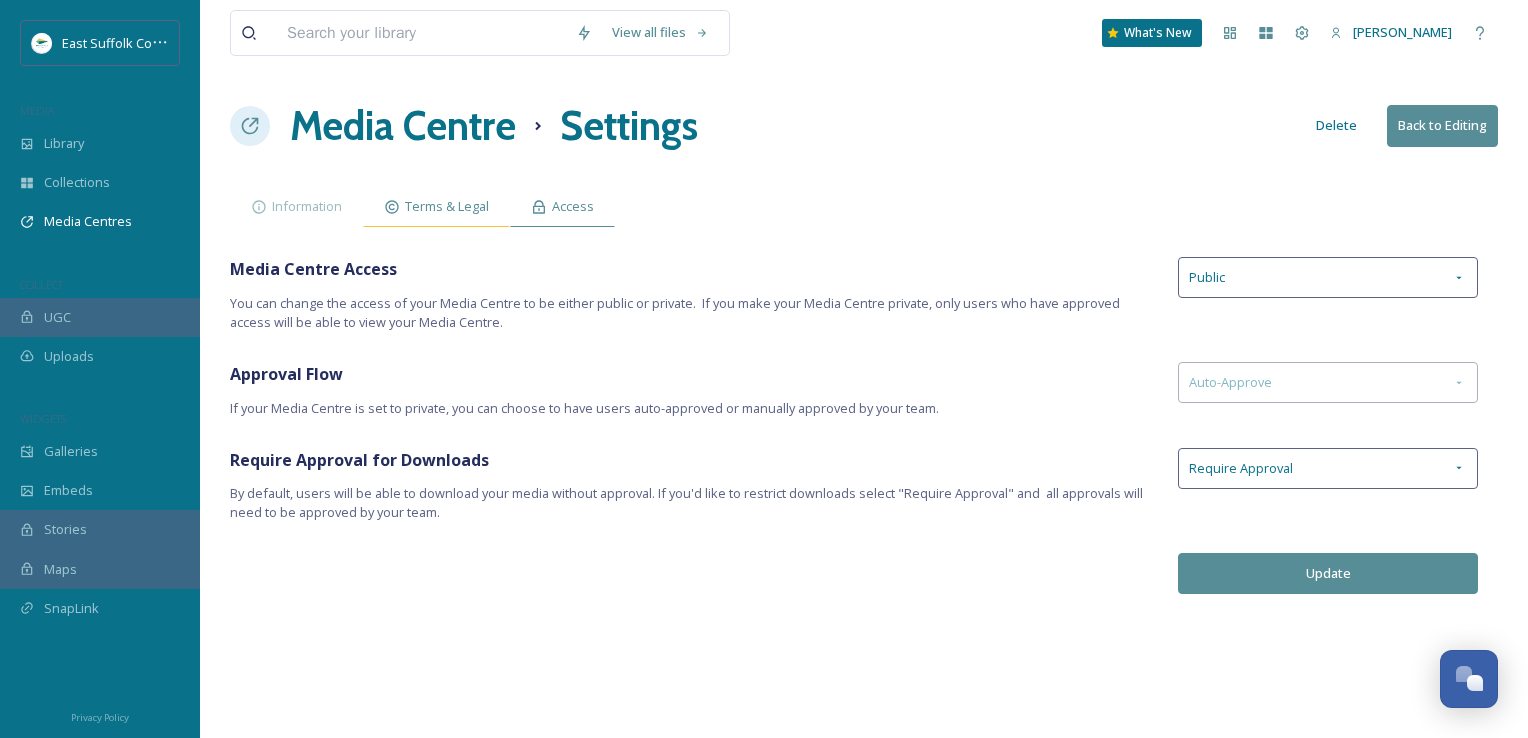 click on "Terms & Legal" at bounding box center (436, 206) 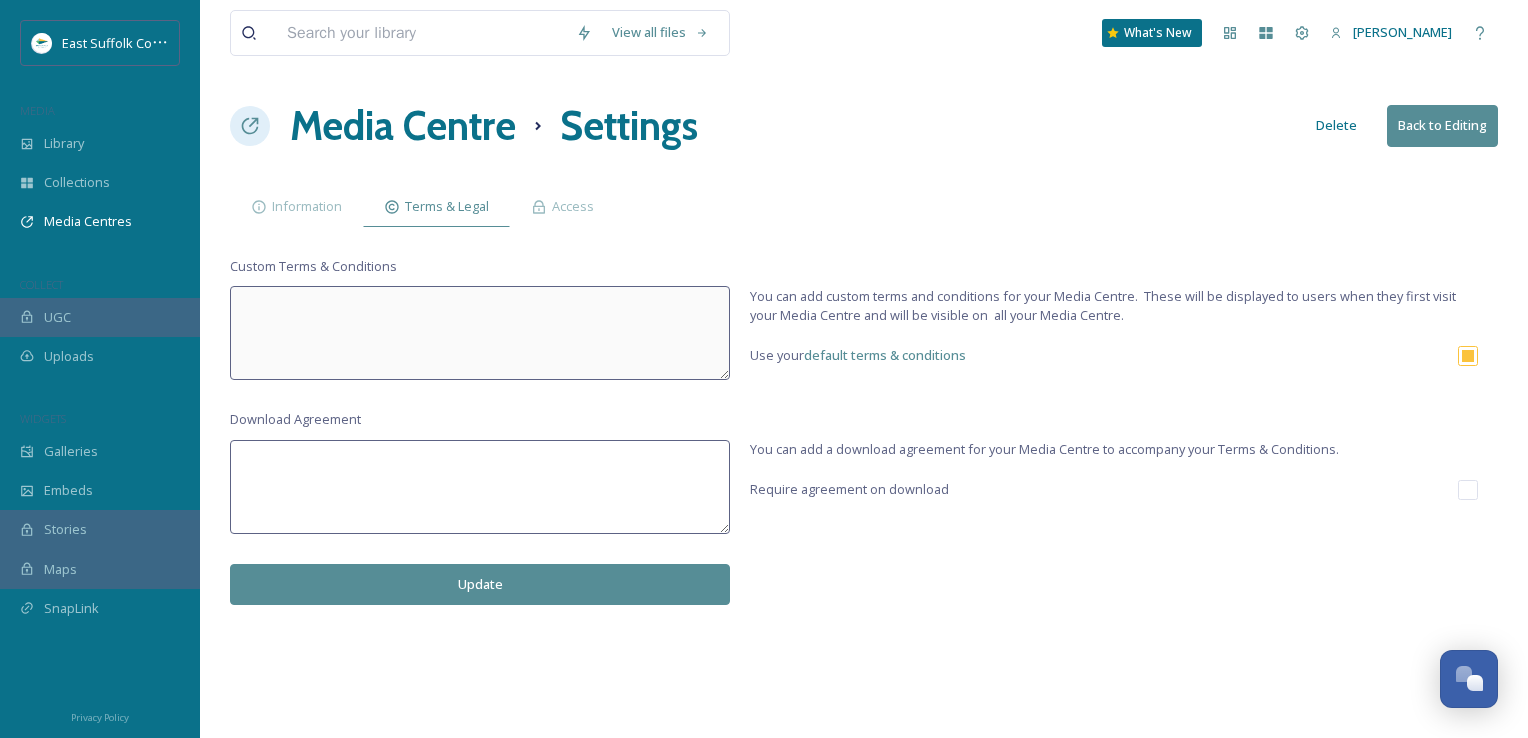 click on "Media Centre" at bounding box center [403, 126] 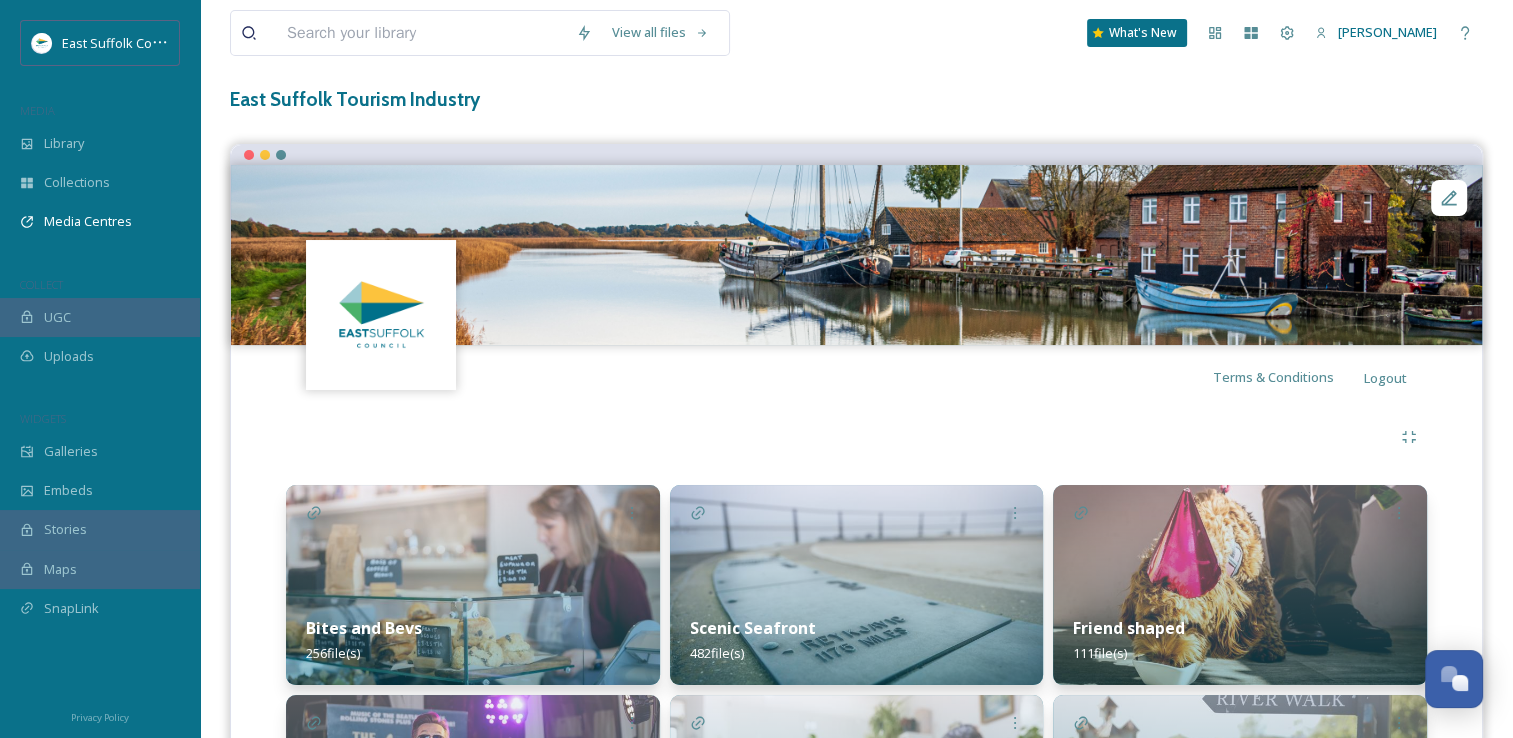 scroll, scrollTop: 0, scrollLeft: 0, axis: both 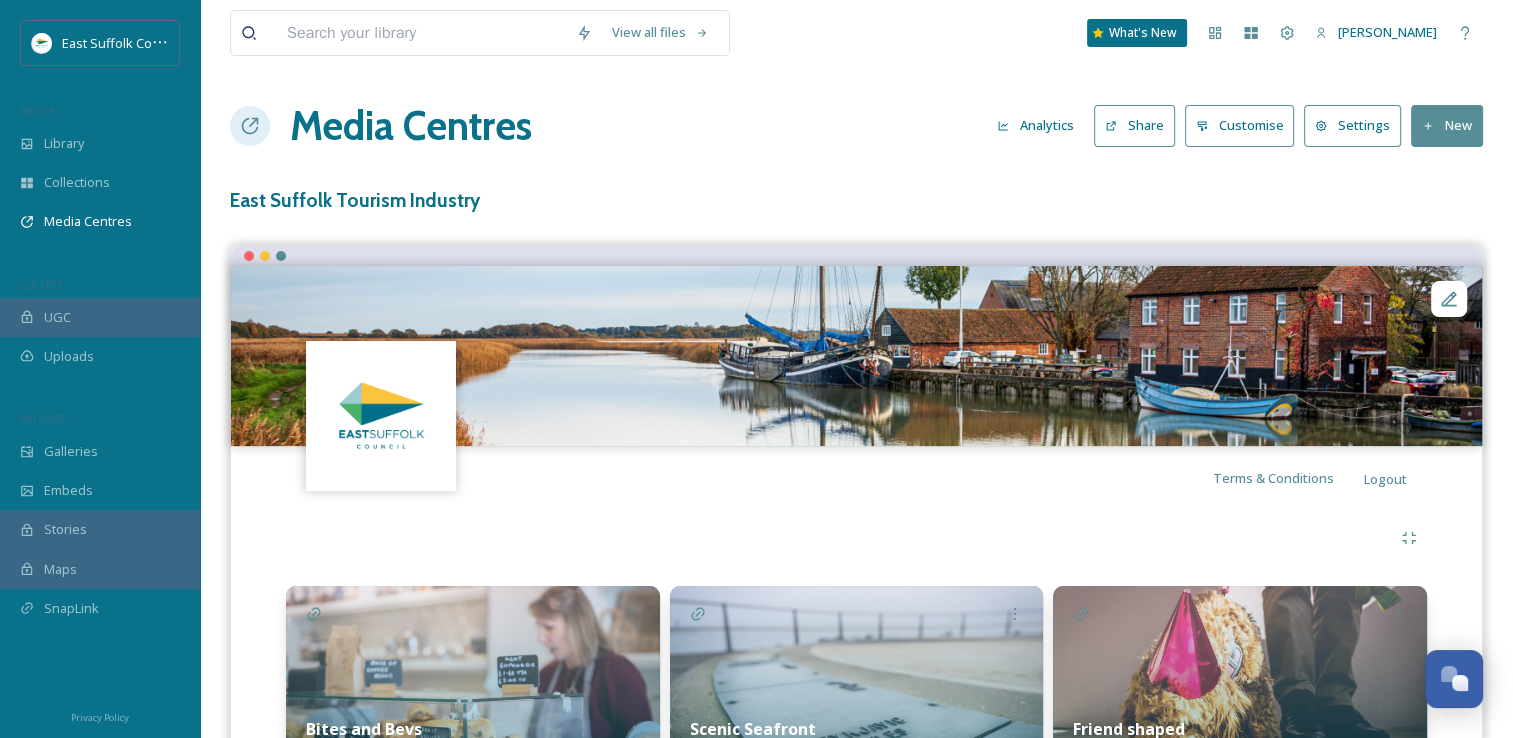 click on "Customise" at bounding box center (1240, 125) 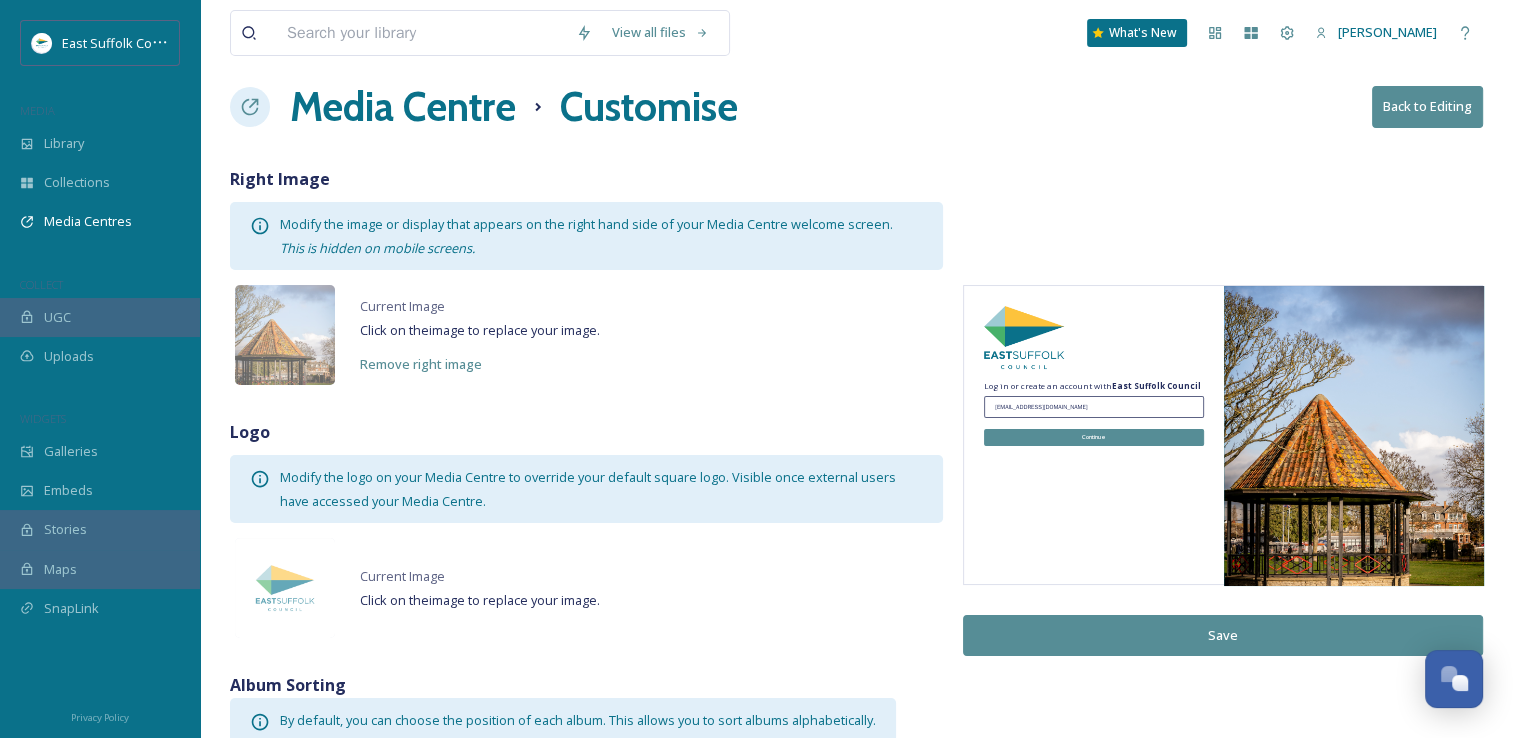 scroll, scrollTop: 0, scrollLeft: 0, axis: both 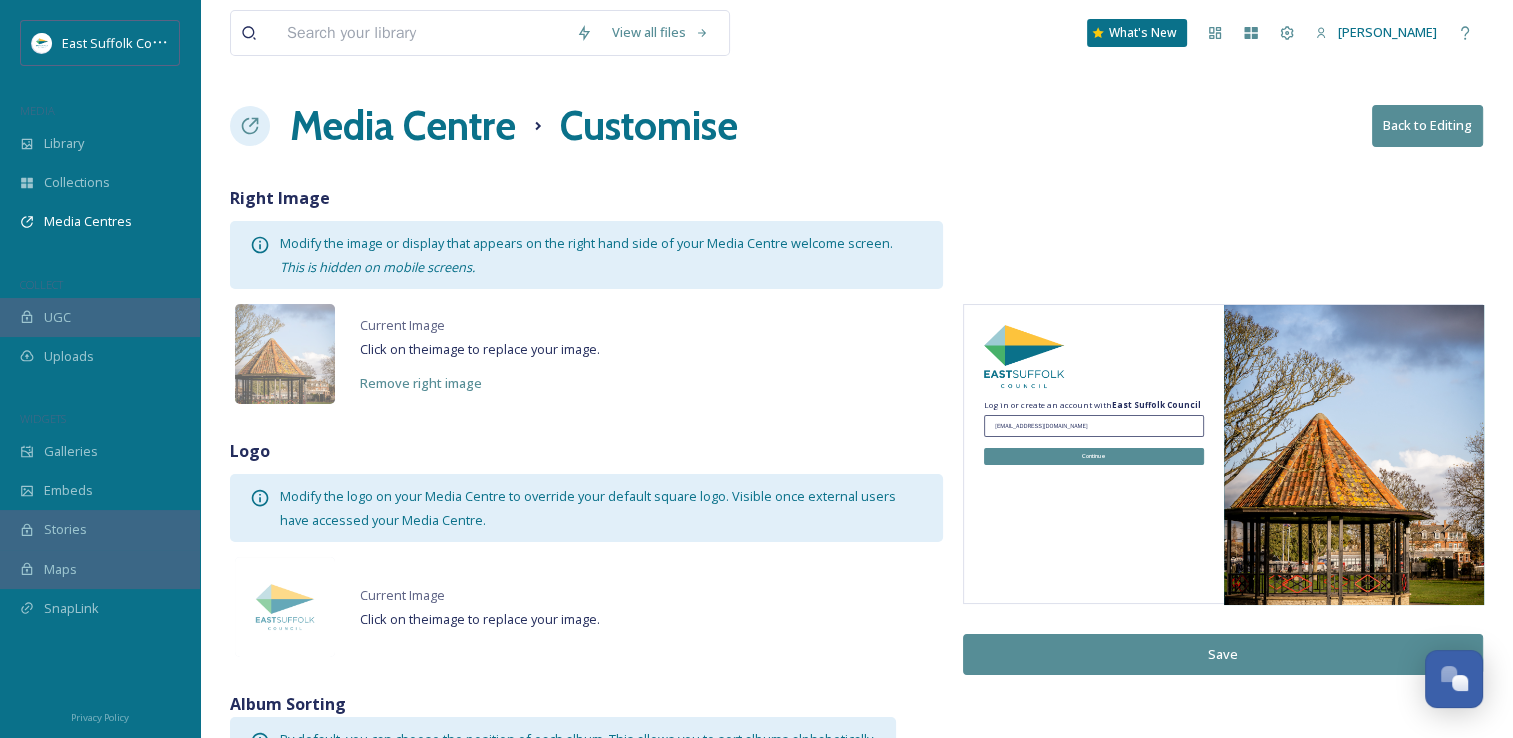 click on "Media Centre" at bounding box center (403, 126) 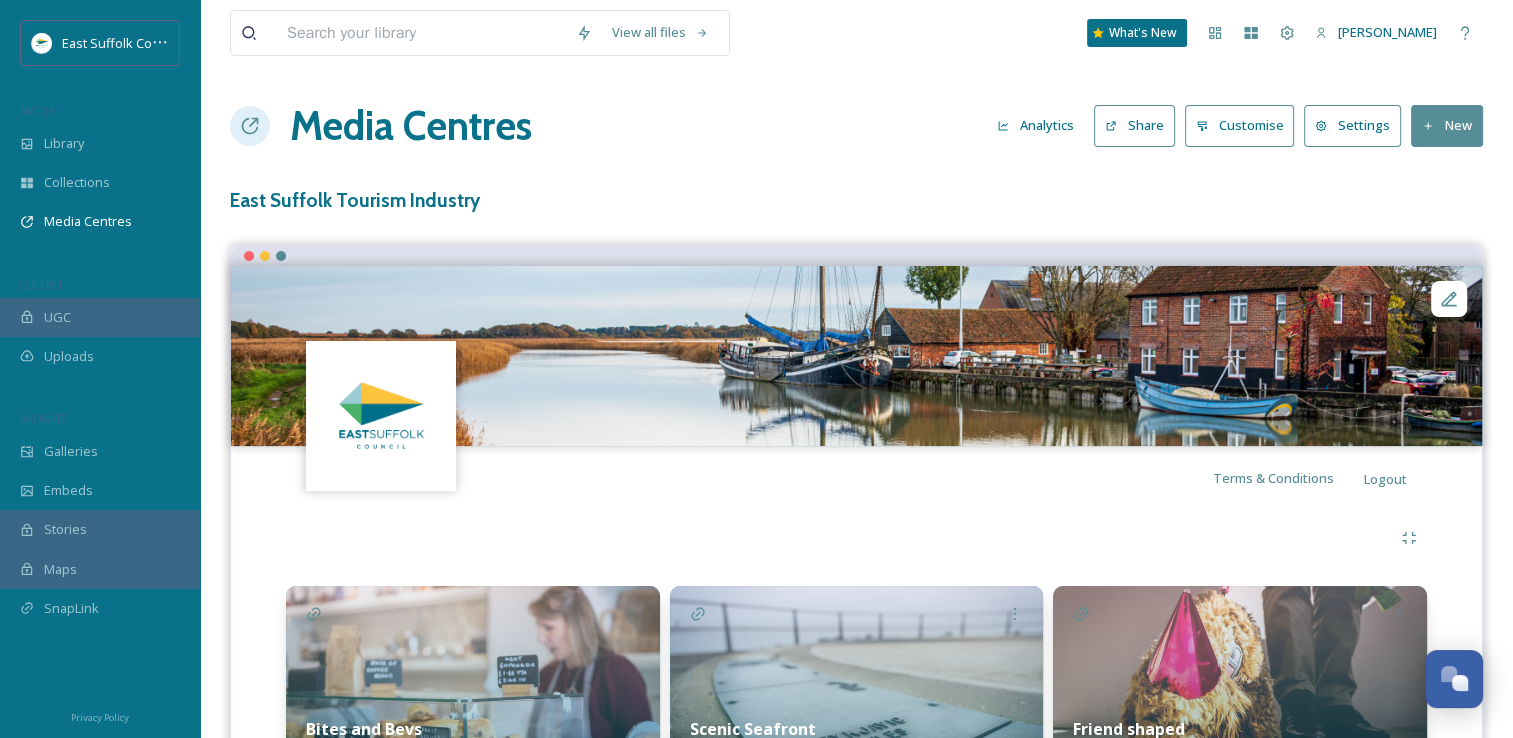 click on "Media Centres" at bounding box center (411, 126) 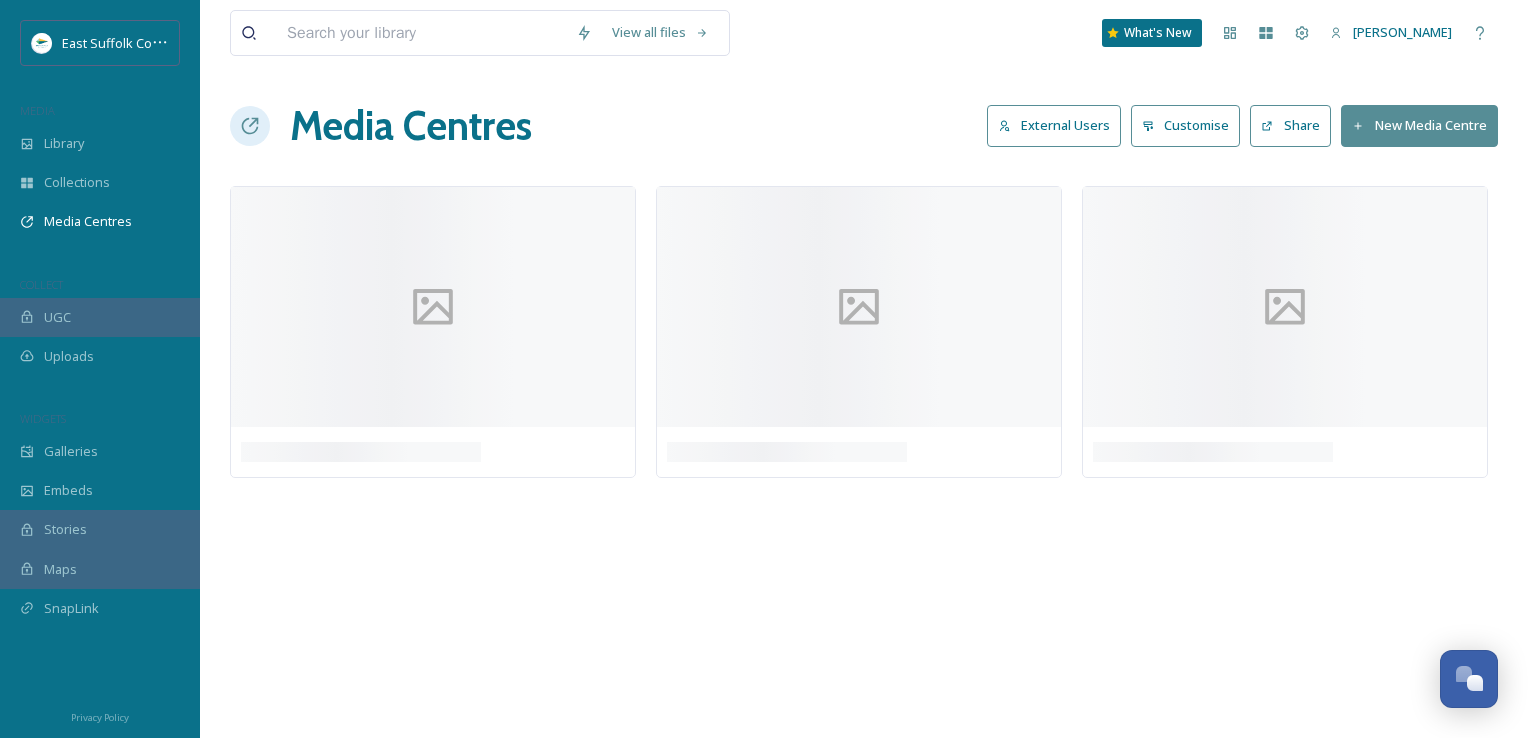 click on "External Users" at bounding box center (1054, 125) 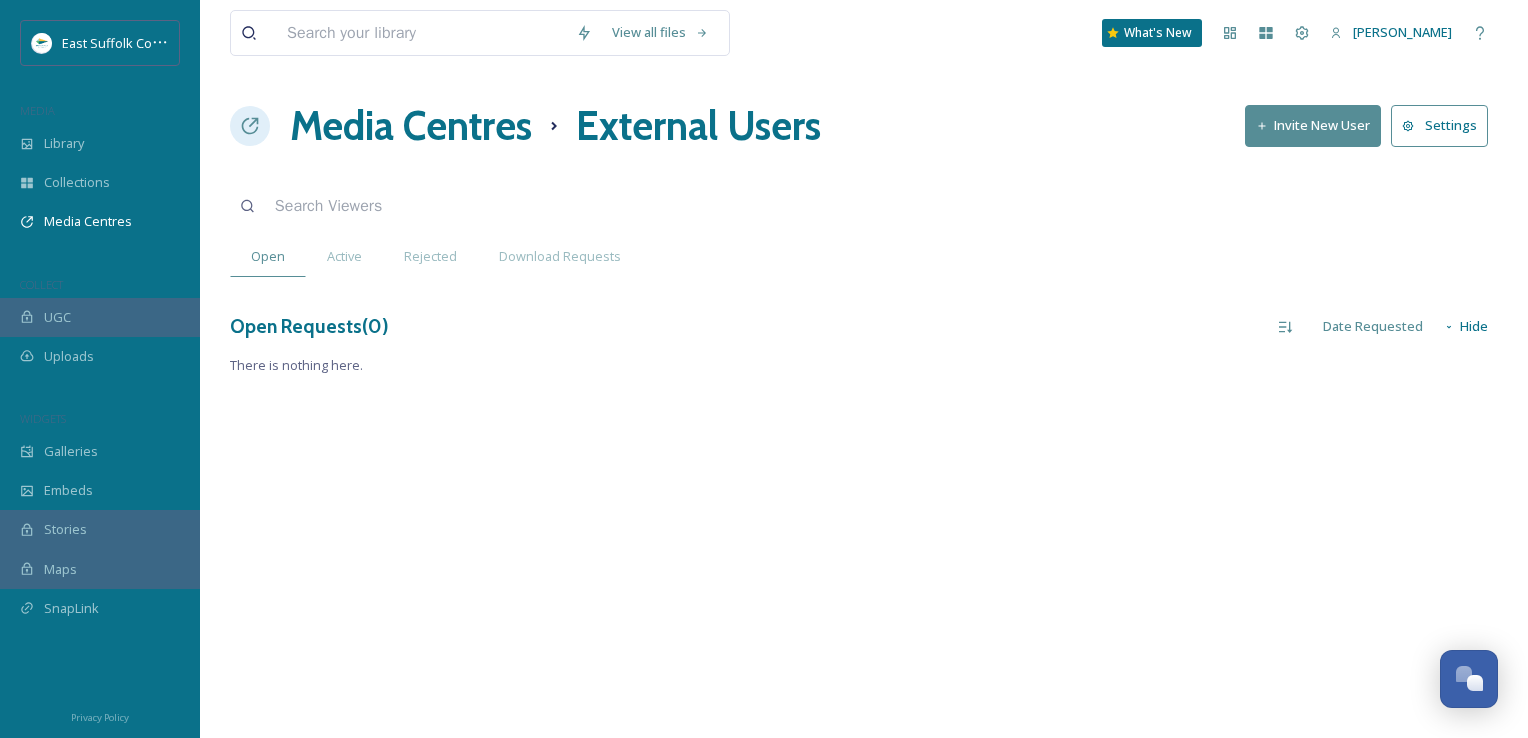 click on "Settings" at bounding box center (1439, 125) 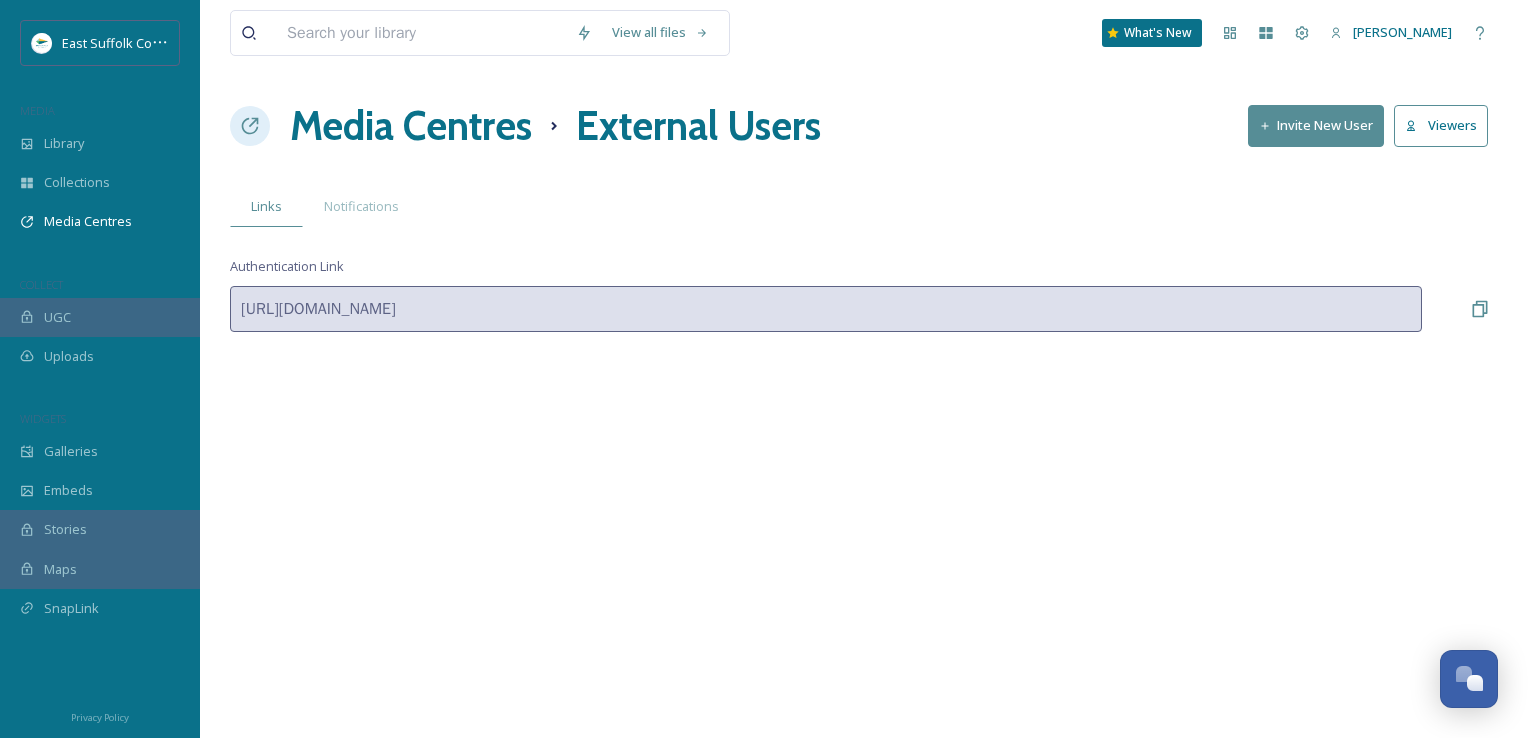 click on "Media Centres" at bounding box center (411, 126) 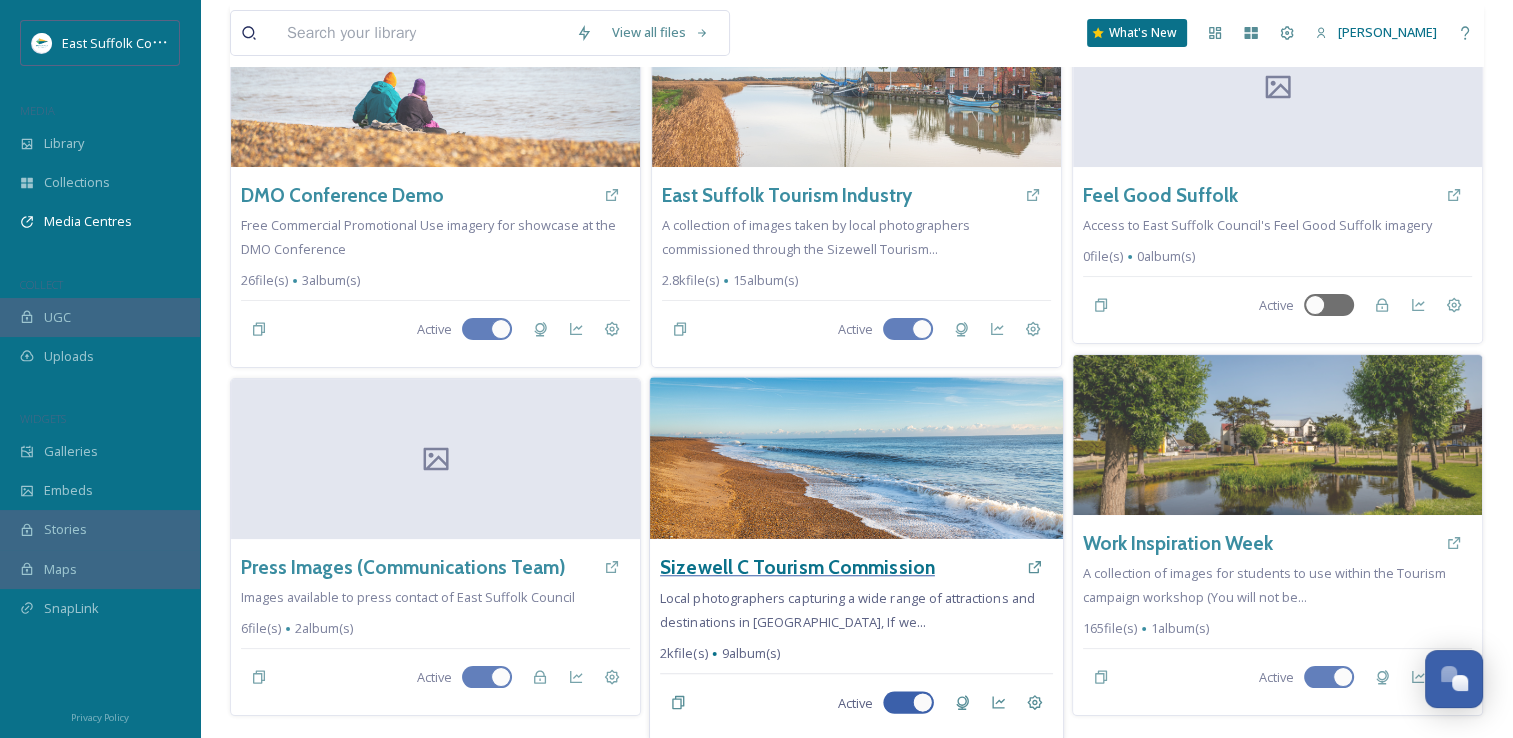 scroll, scrollTop: 0, scrollLeft: 0, axis: both 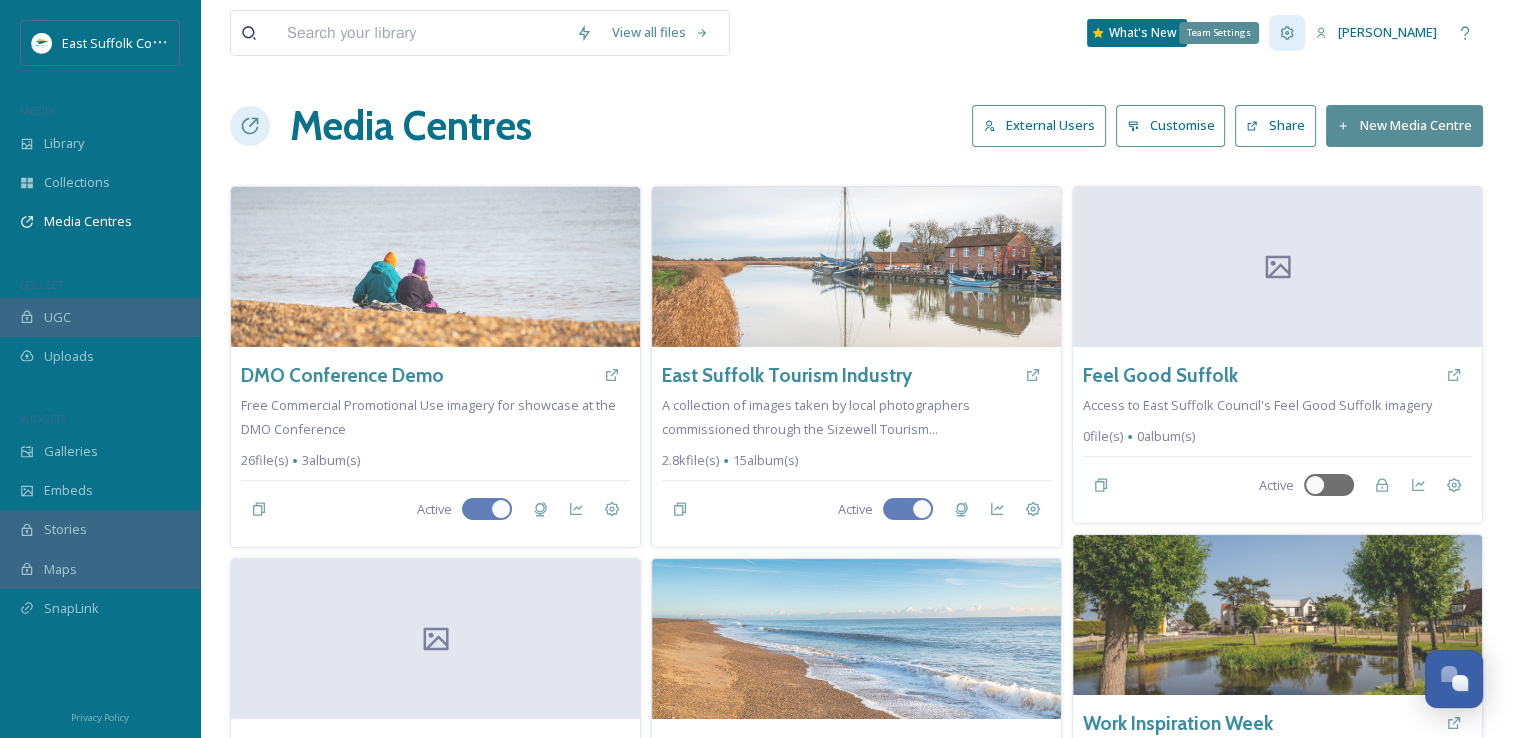 click on "Team Settings" at bounding box center [1287, 33] 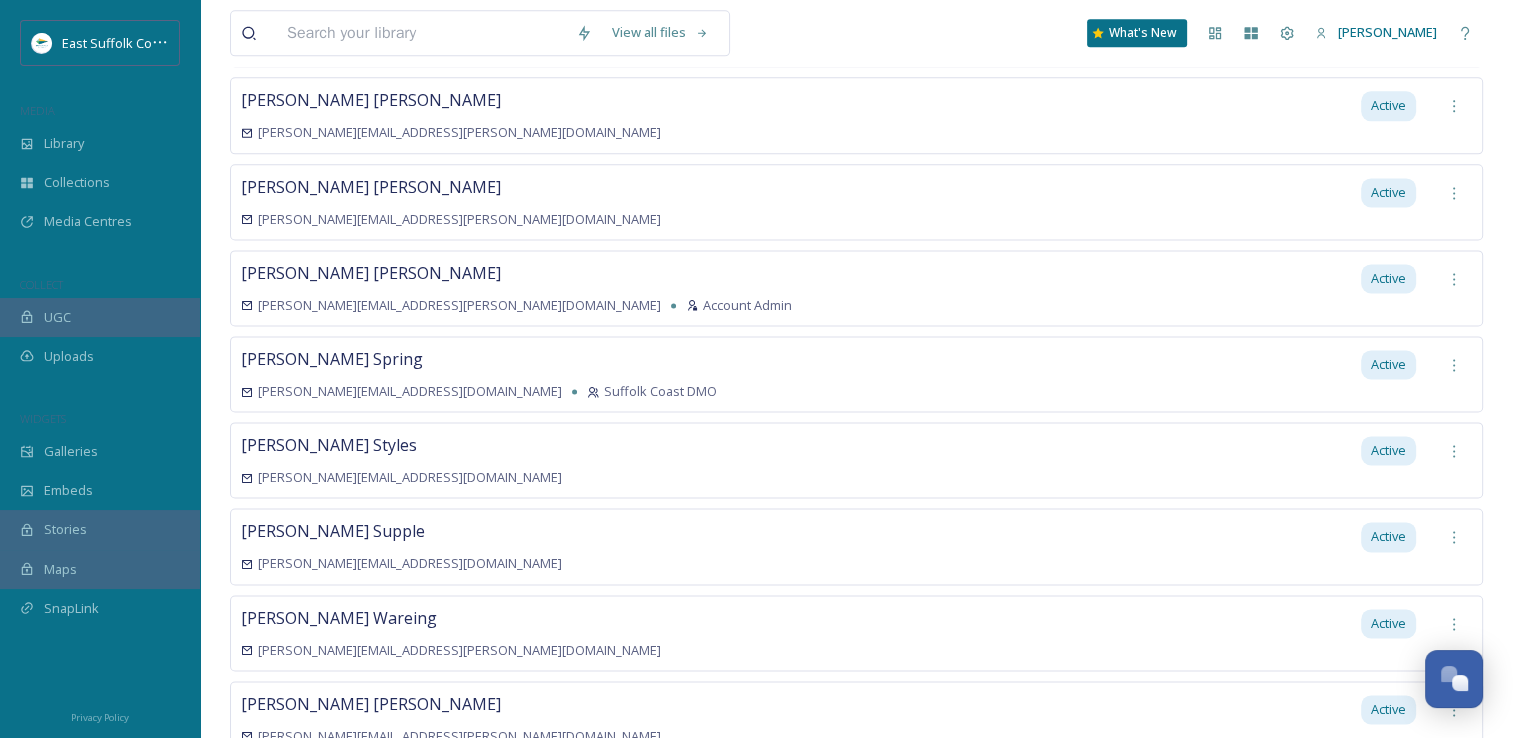 scroll, scrollTop: 2600, scrollLeft: 0, axis: vertical 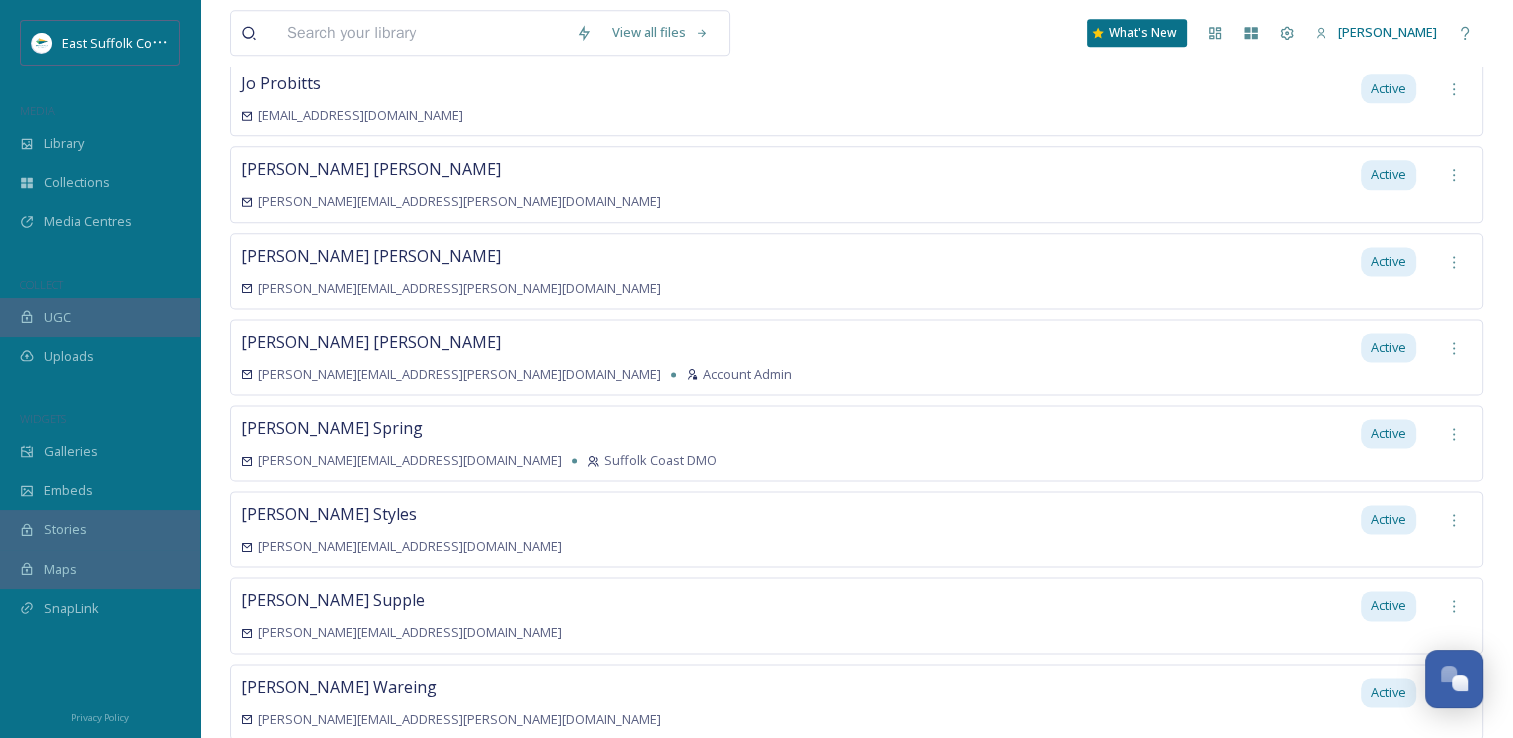 click on "Jake   Snell Jake.Snell@eastsuffolk.gov.uk Account Admin Active" at bounding box center (856, 357) 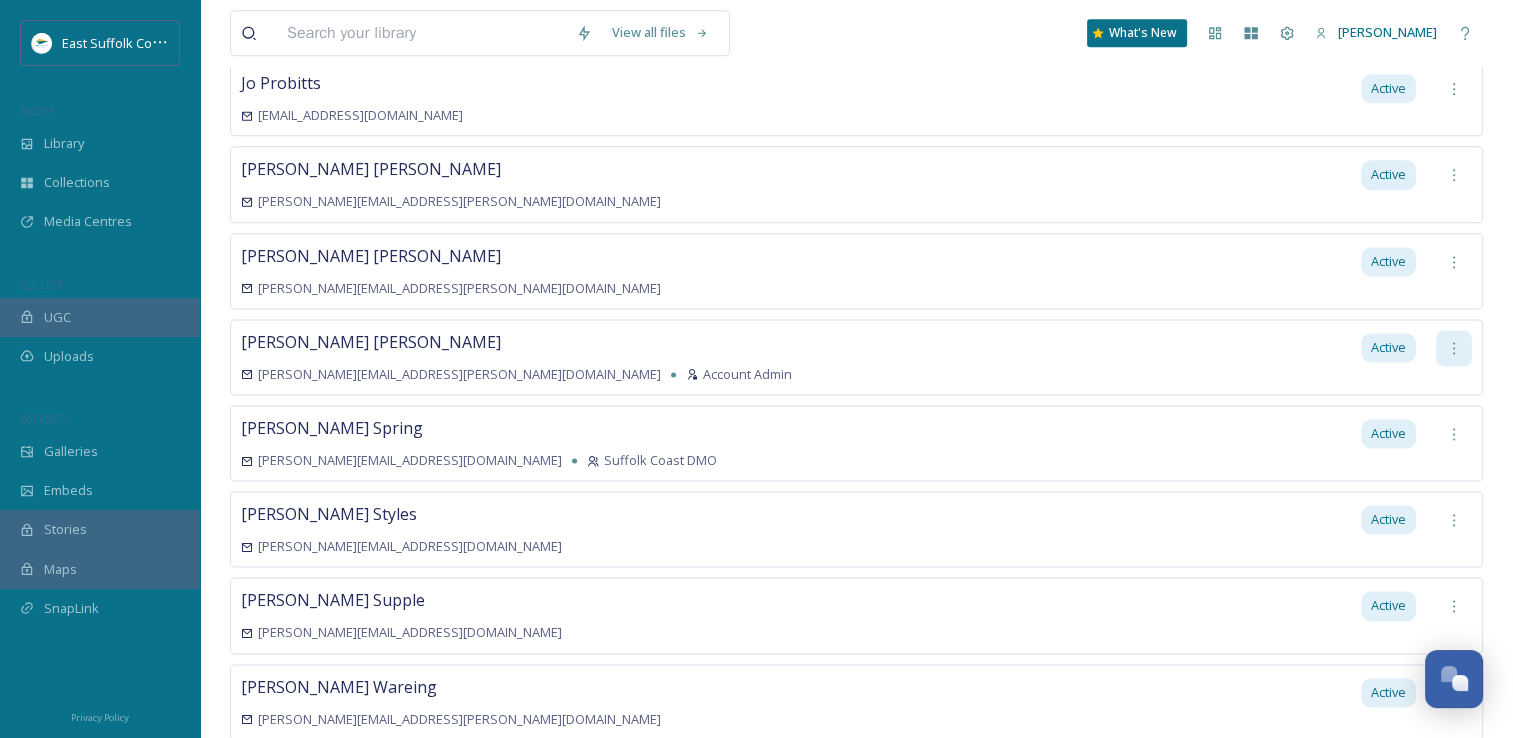 click at bounding box center (1454, 348) 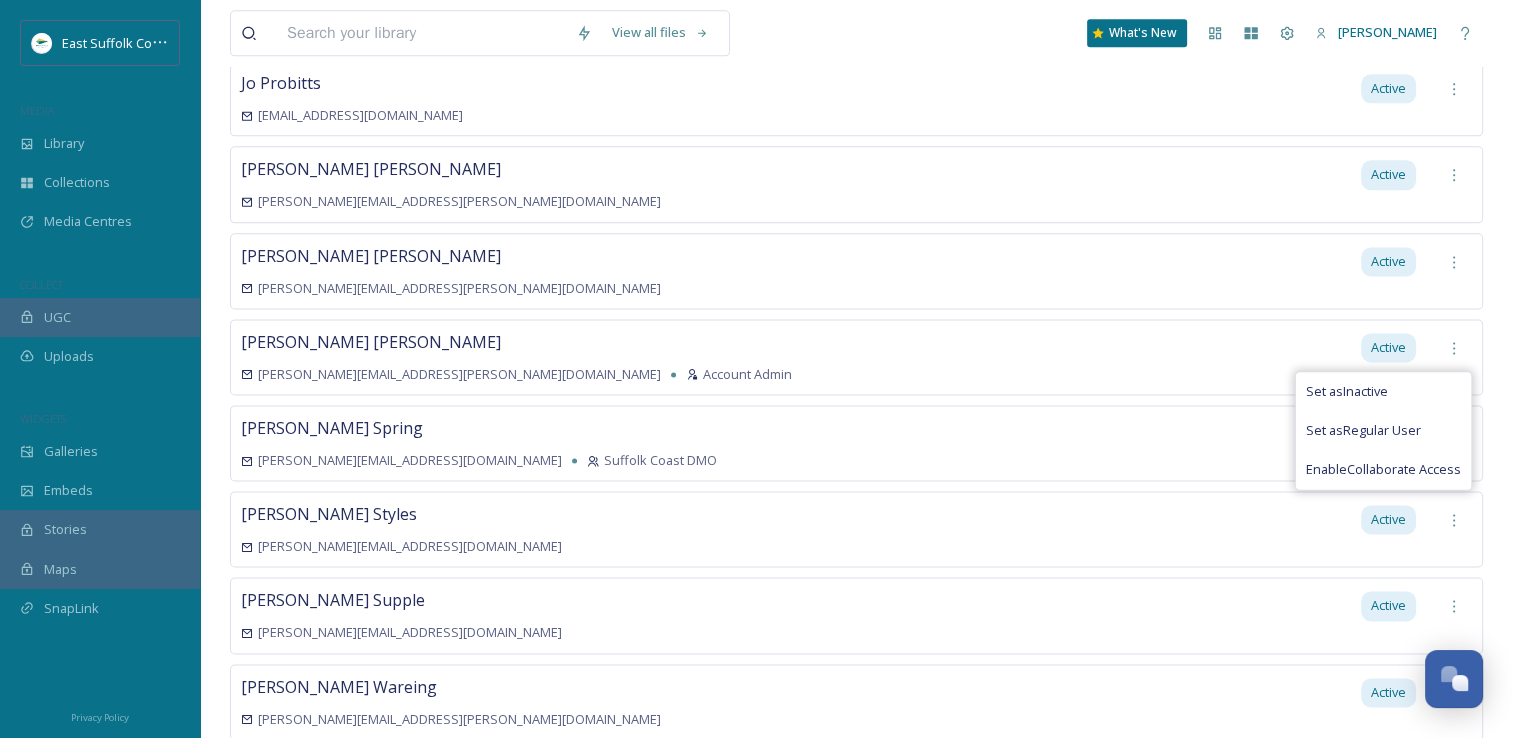 click on "Jake   Snell Jake.Snell@eastsuffolk.gov.uk Account Admin Active Set as  Inactive Set as  Regular User Enable  Collaborate Access" at bounding box center (856, 357) 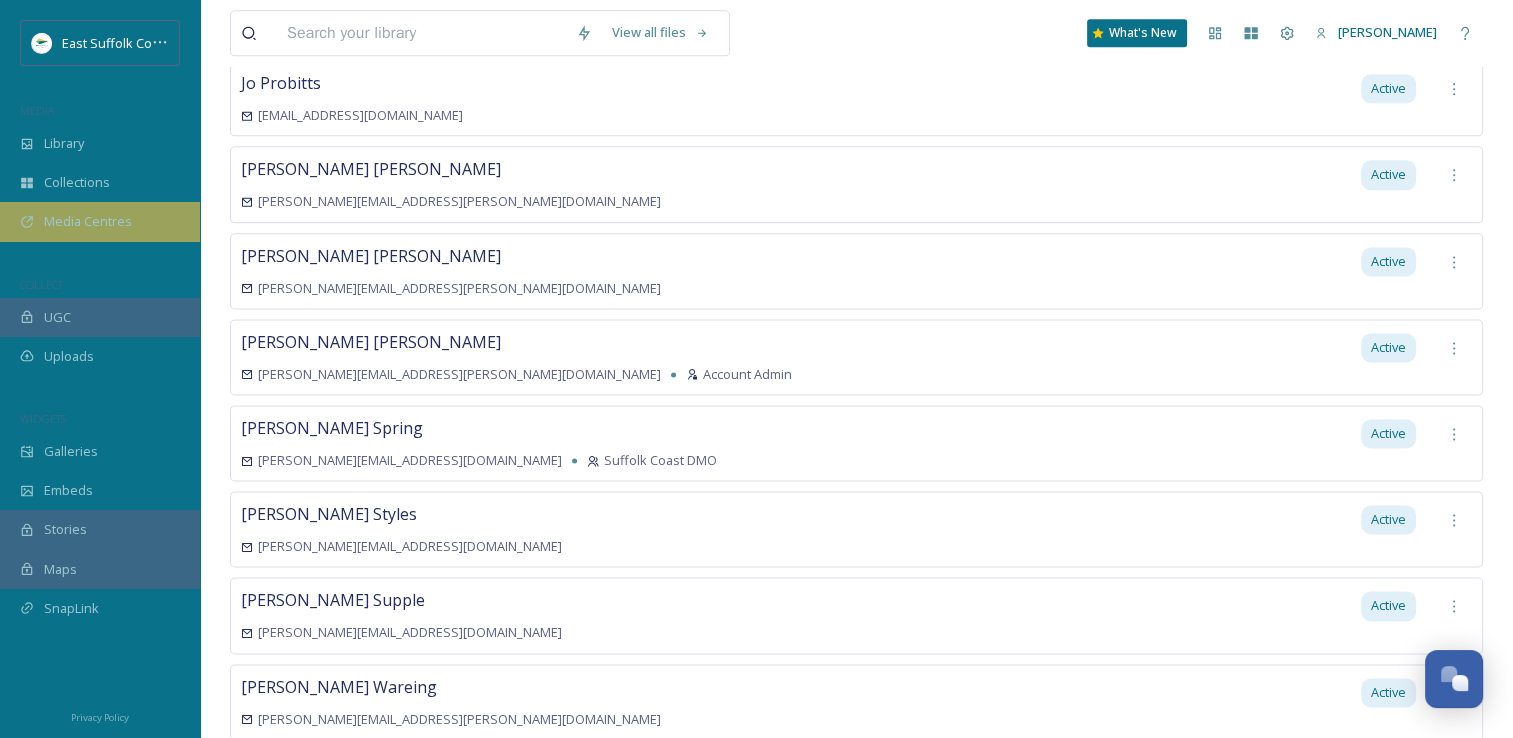 click on "Media Centres" at bounding box center (88, 221) 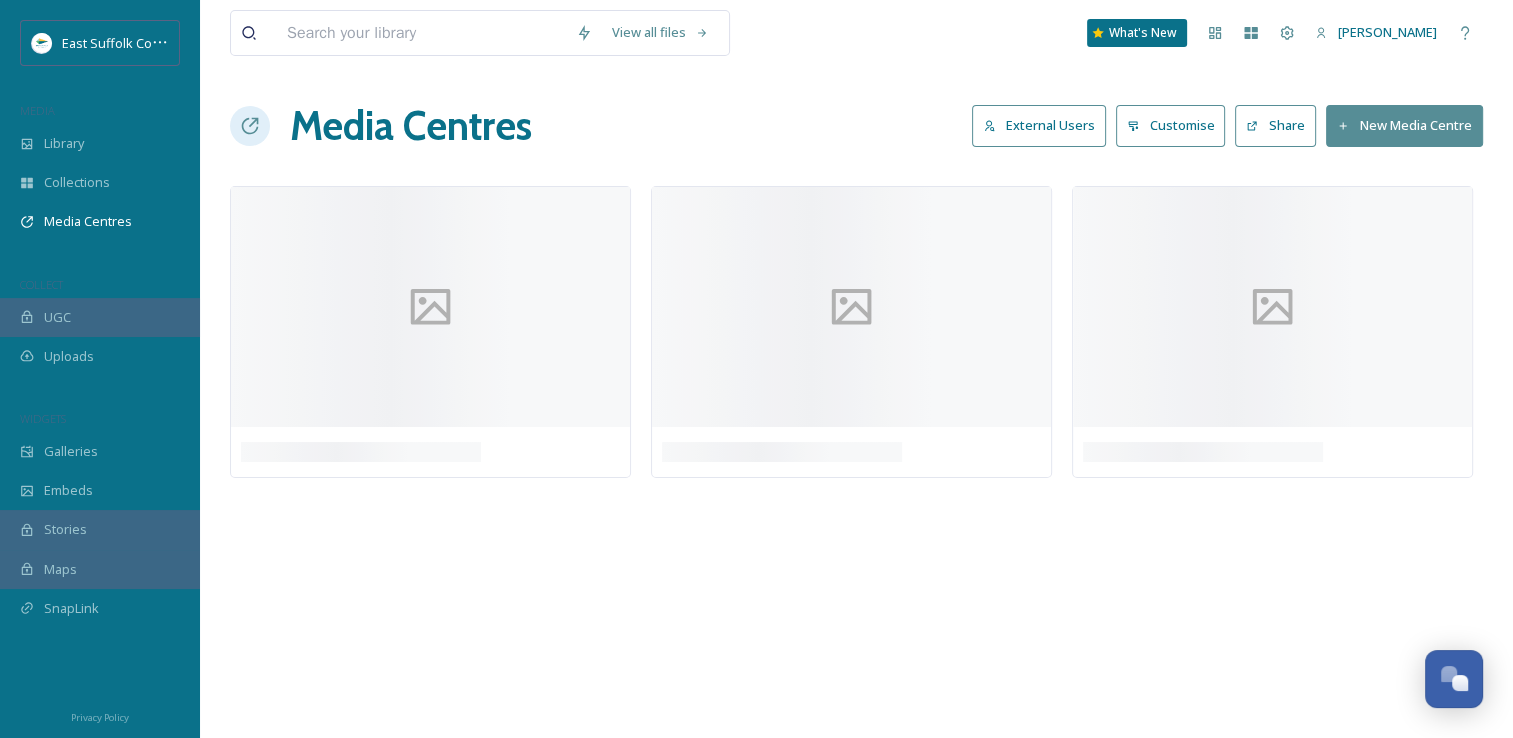 scroll, scrollTop: 0, scrollLeft: 0, axis: both 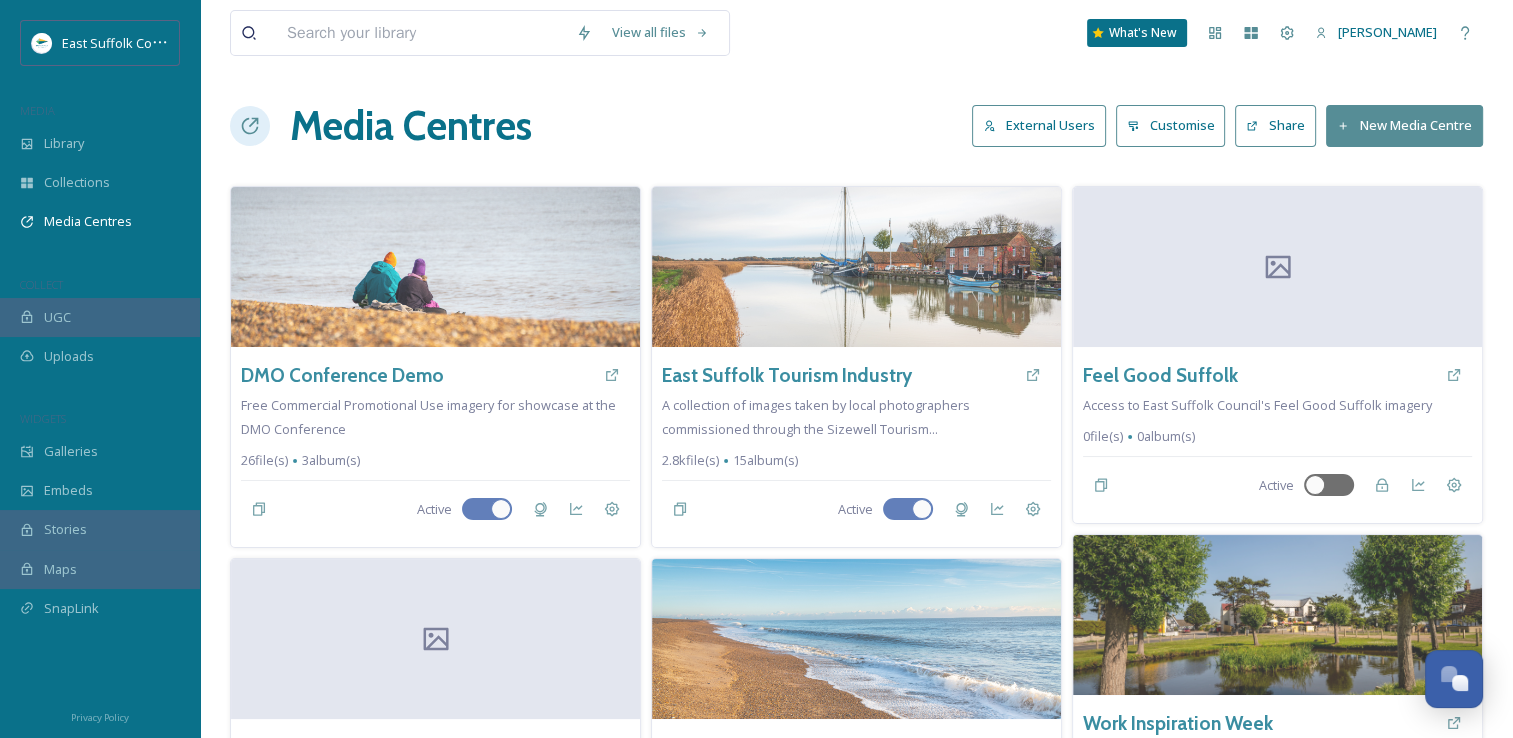 click on "External Users" at bounding box center [1039, 125] 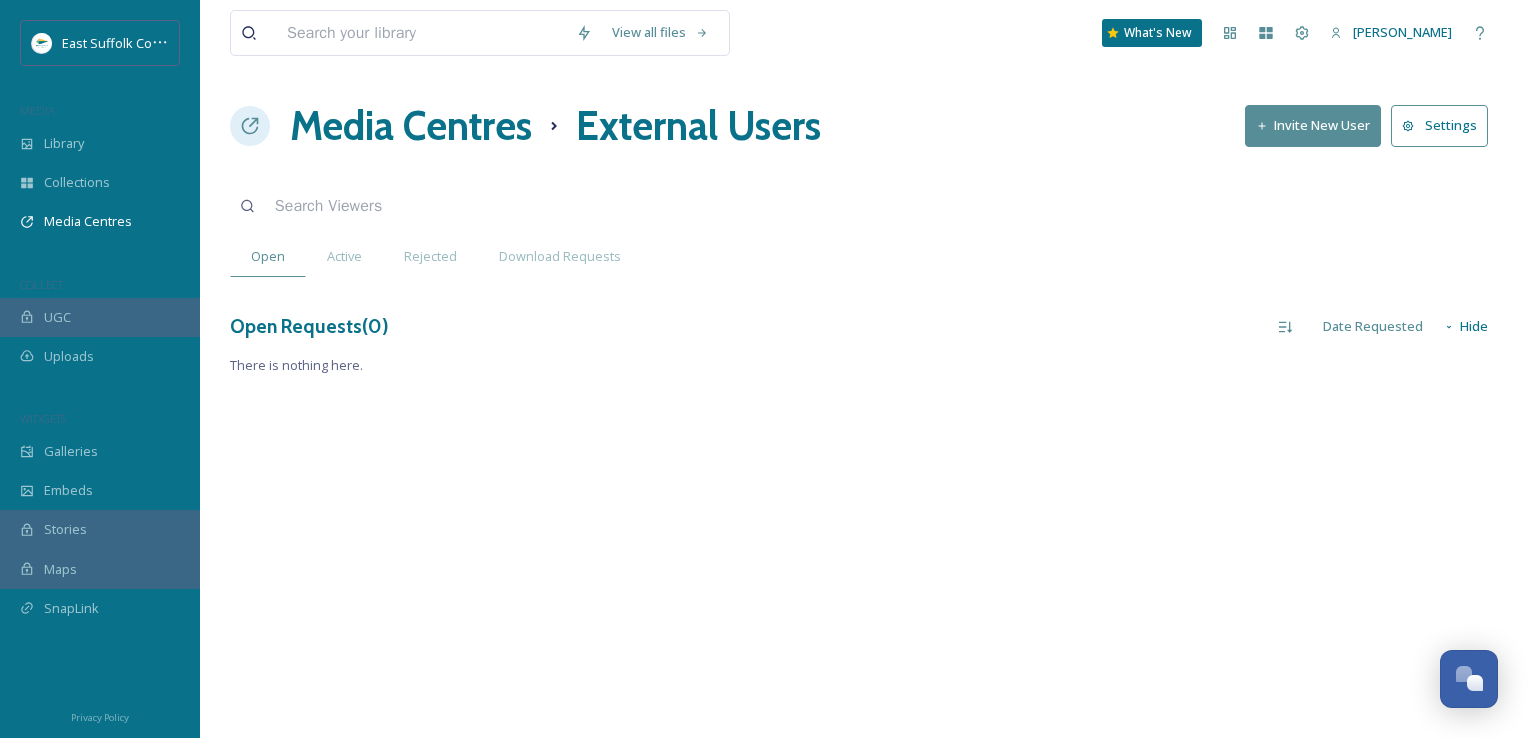 click on "View all files What's New Jake Snell Media Centres External Users Invite New User Settings Open Active Rejected Download Requests Open Requests  ( 0 ) Date Requested Hide There is nothing here." at bounding box center (864, 369) 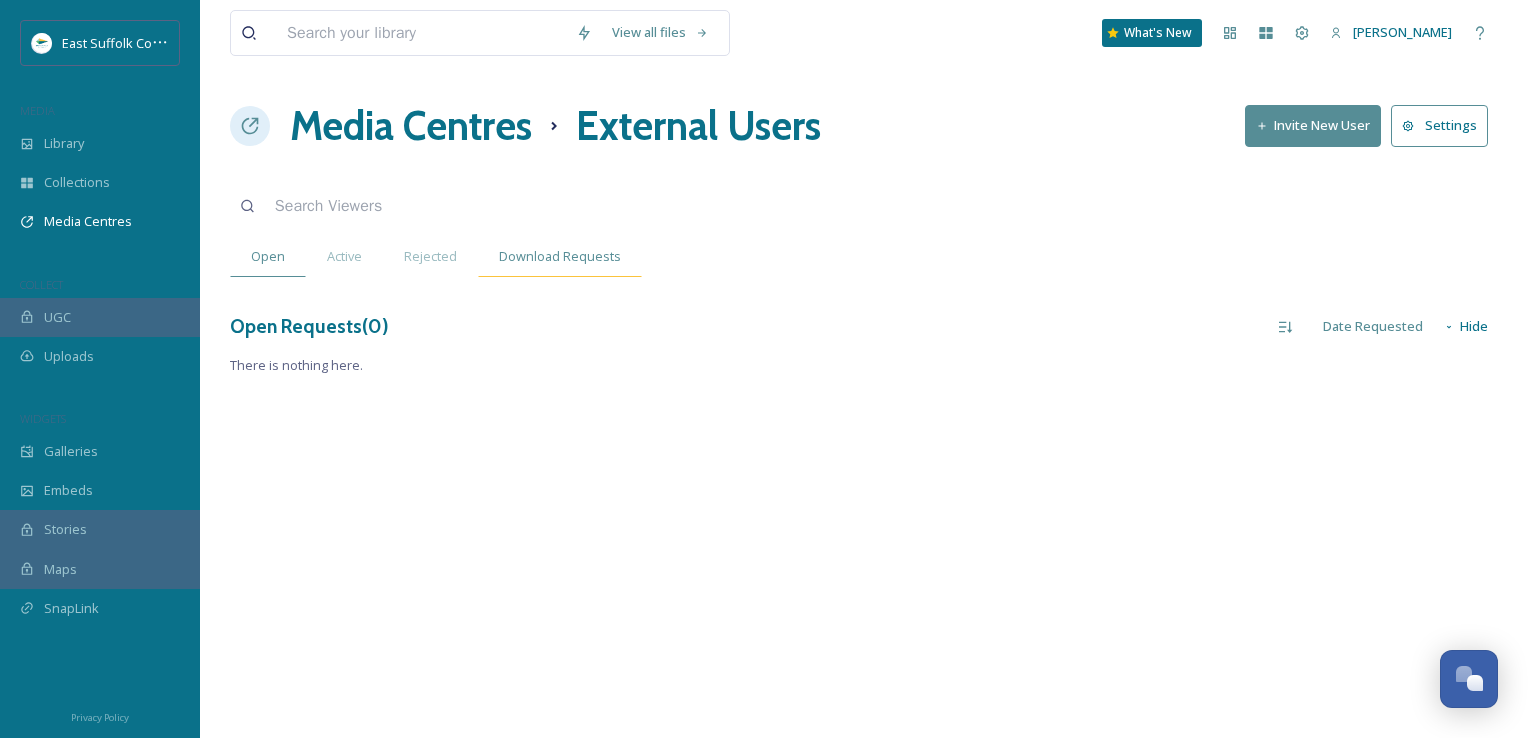 click on "Download Requests" at bounding box center (560, 256) 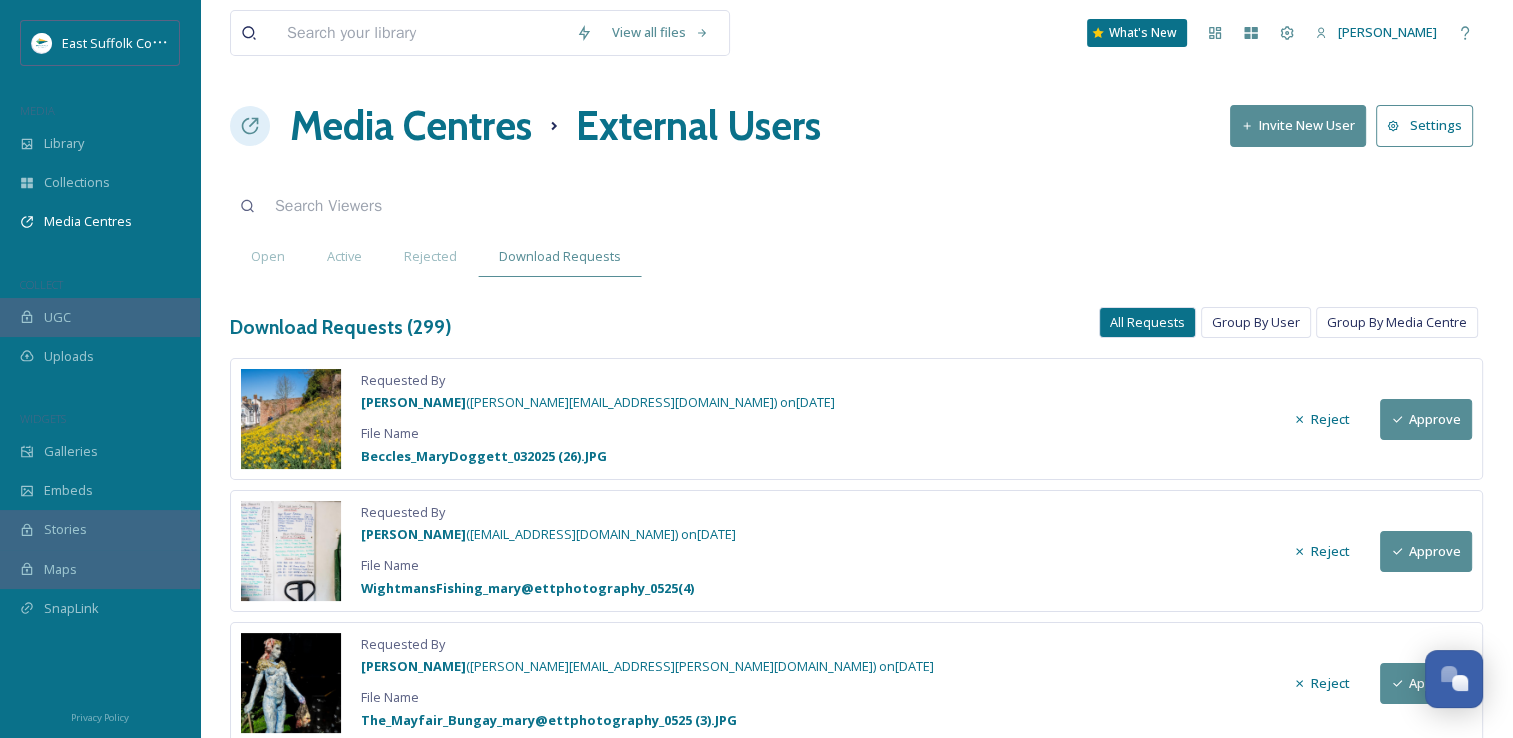 click on "Settings" at bounding box center [1424, 125] 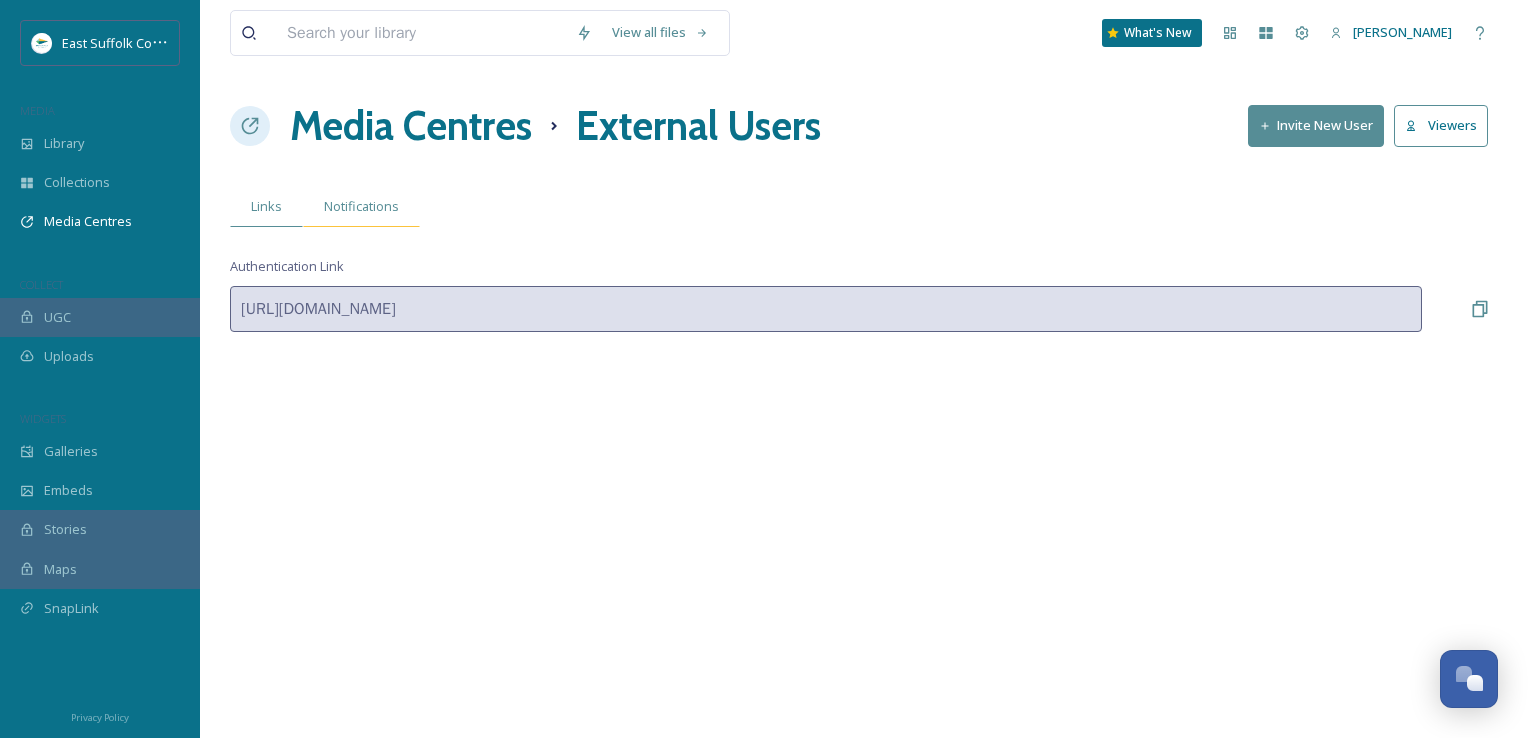 click on "Notifications" at bounding box center [361, 206] 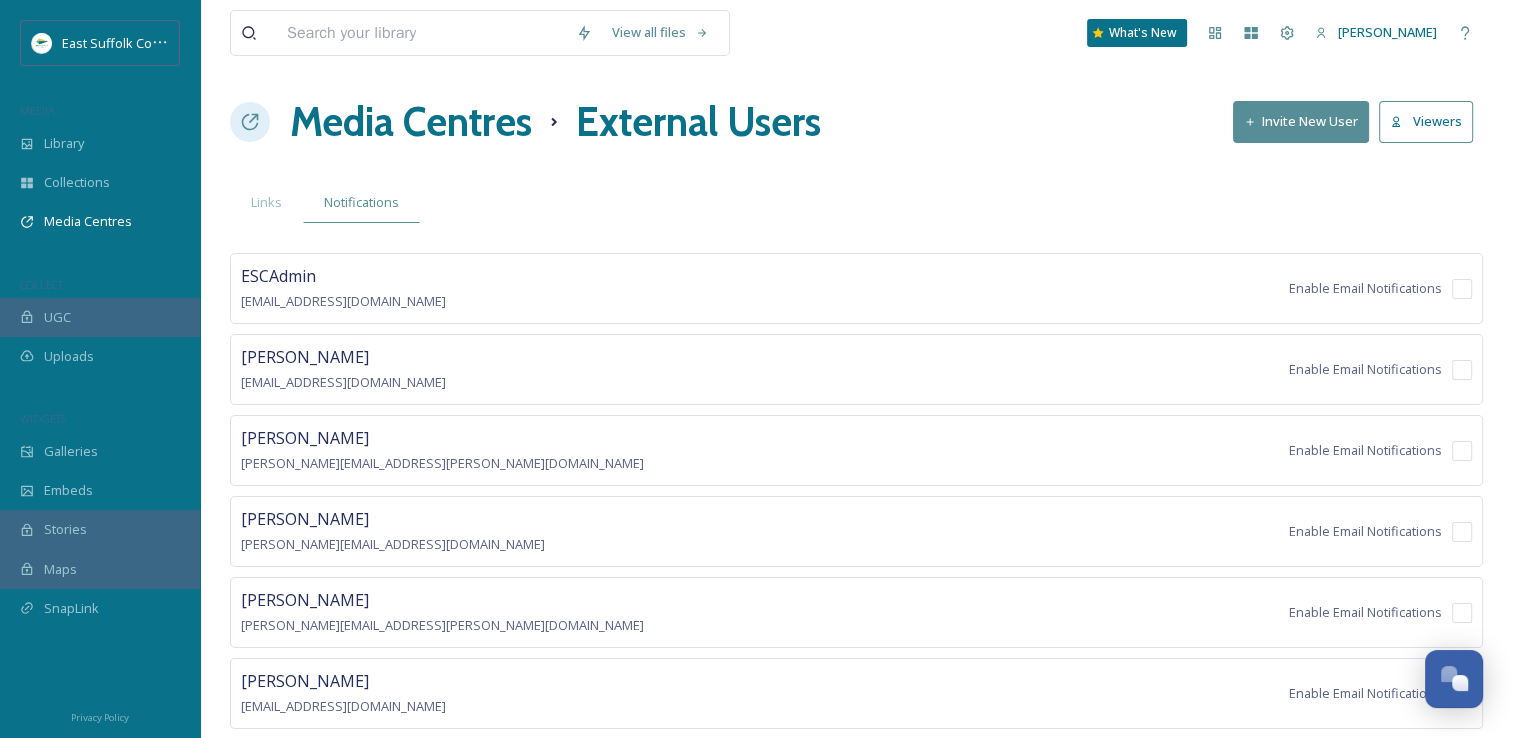 scroll, scrollTop: 0, scrollLeft: 0, axis: both 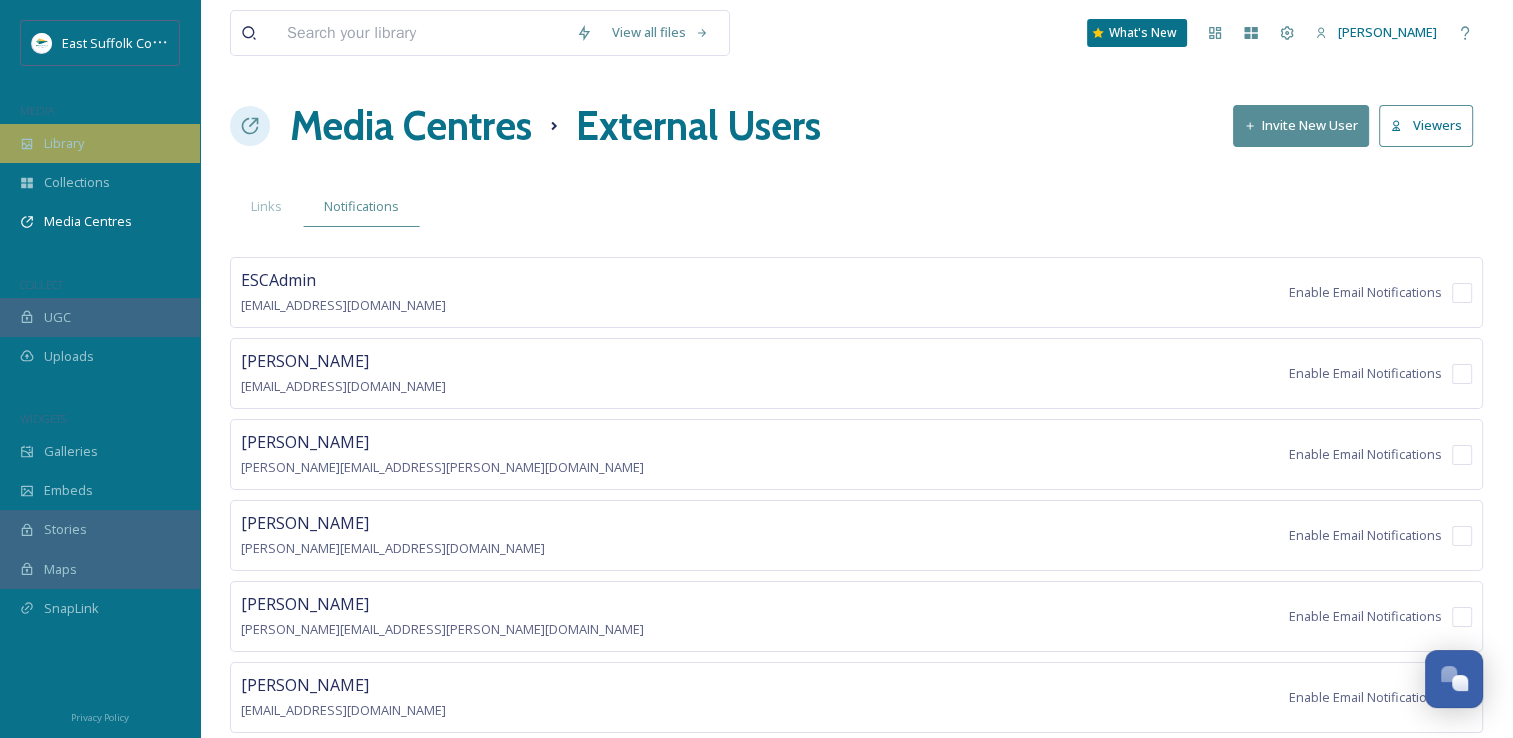 click on "Library" at bounding box center [64, 143] 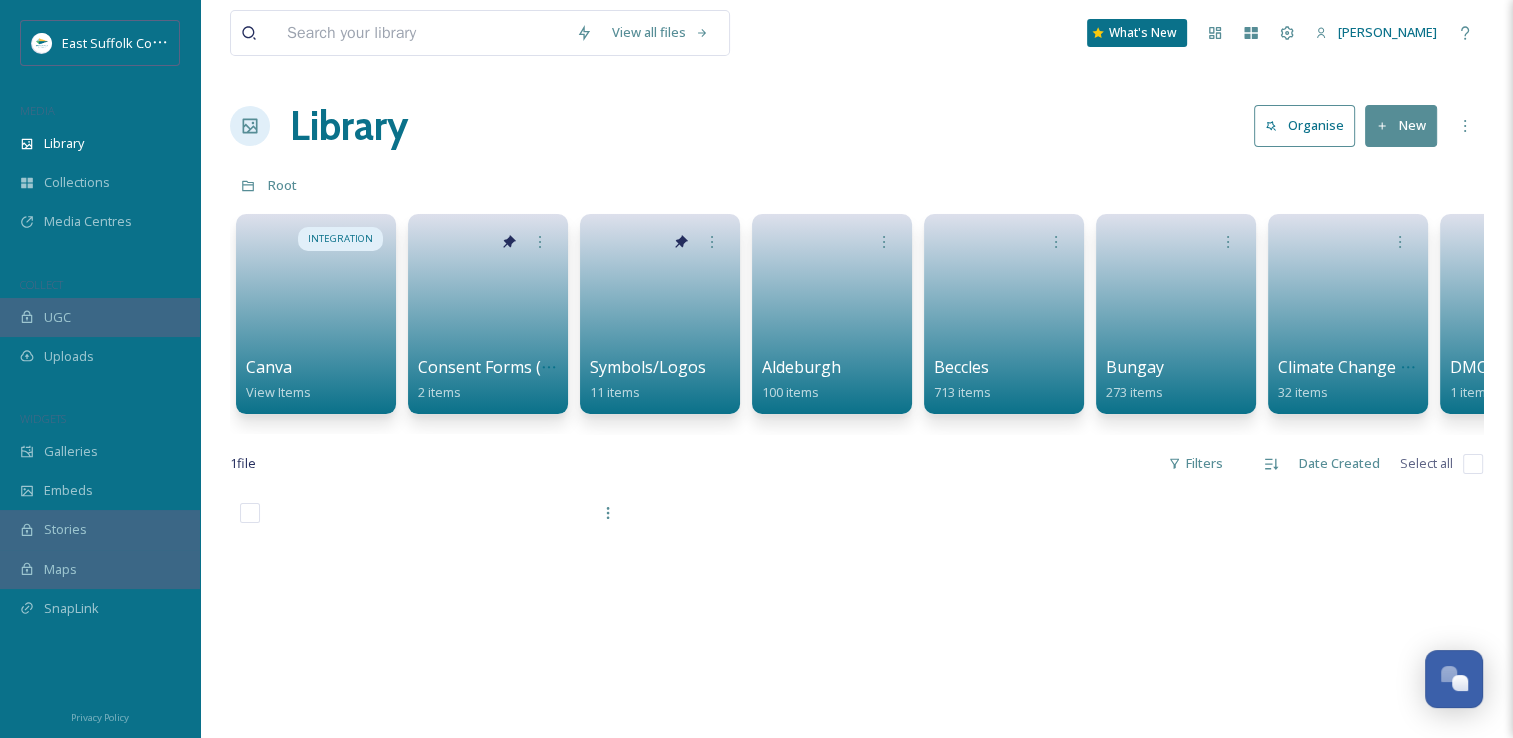 click at bounding box center (421, 33) 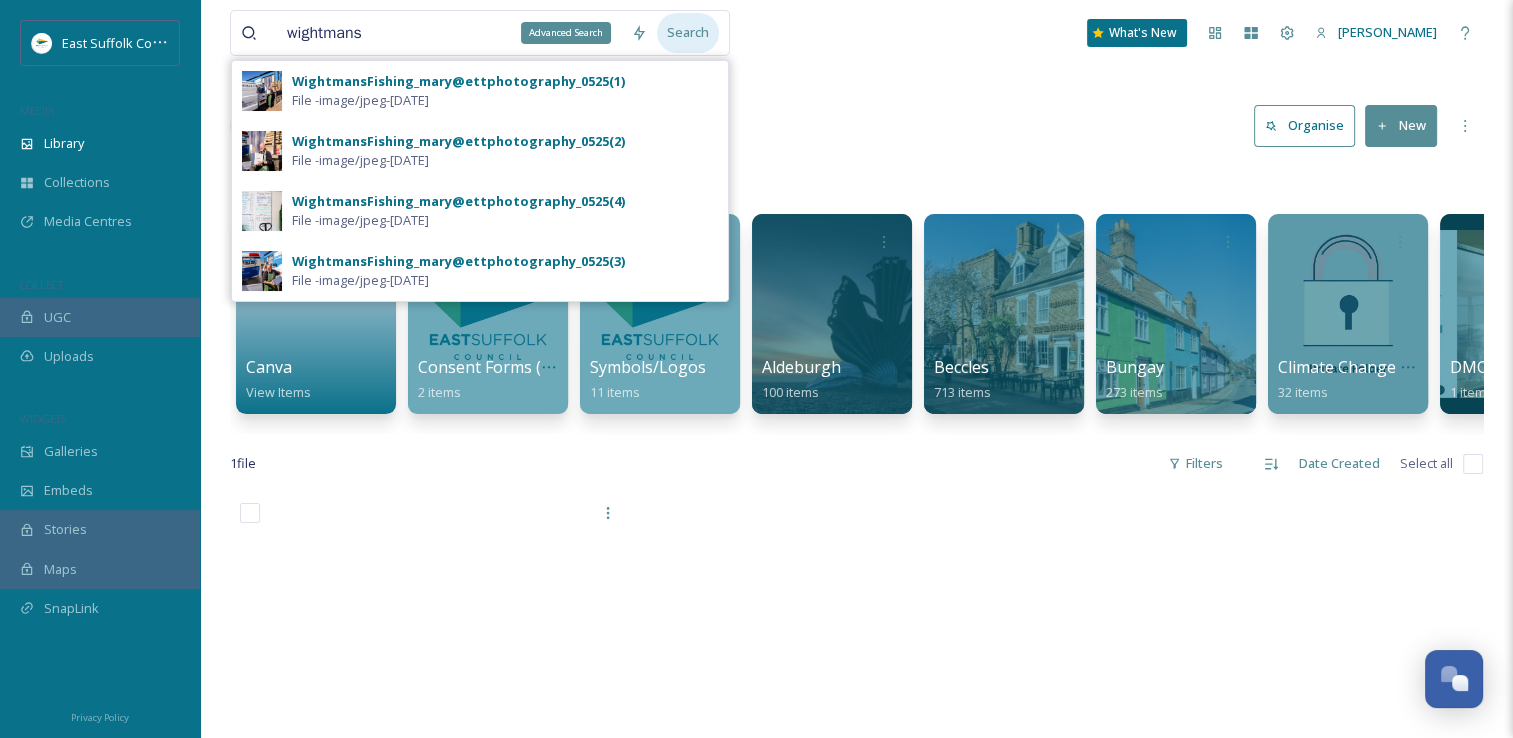type on "wightmans" 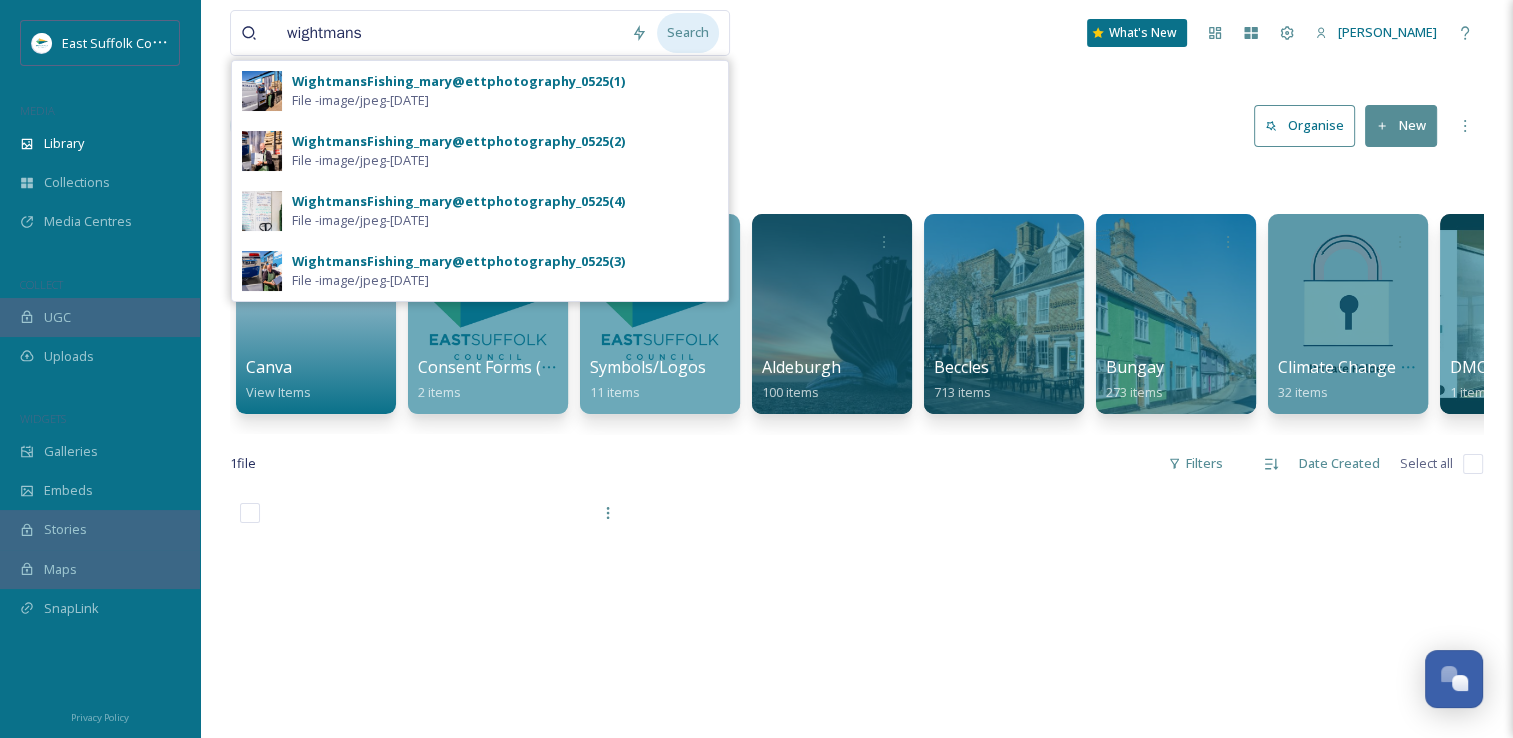click on "Search" at bounding box center [688, 32] 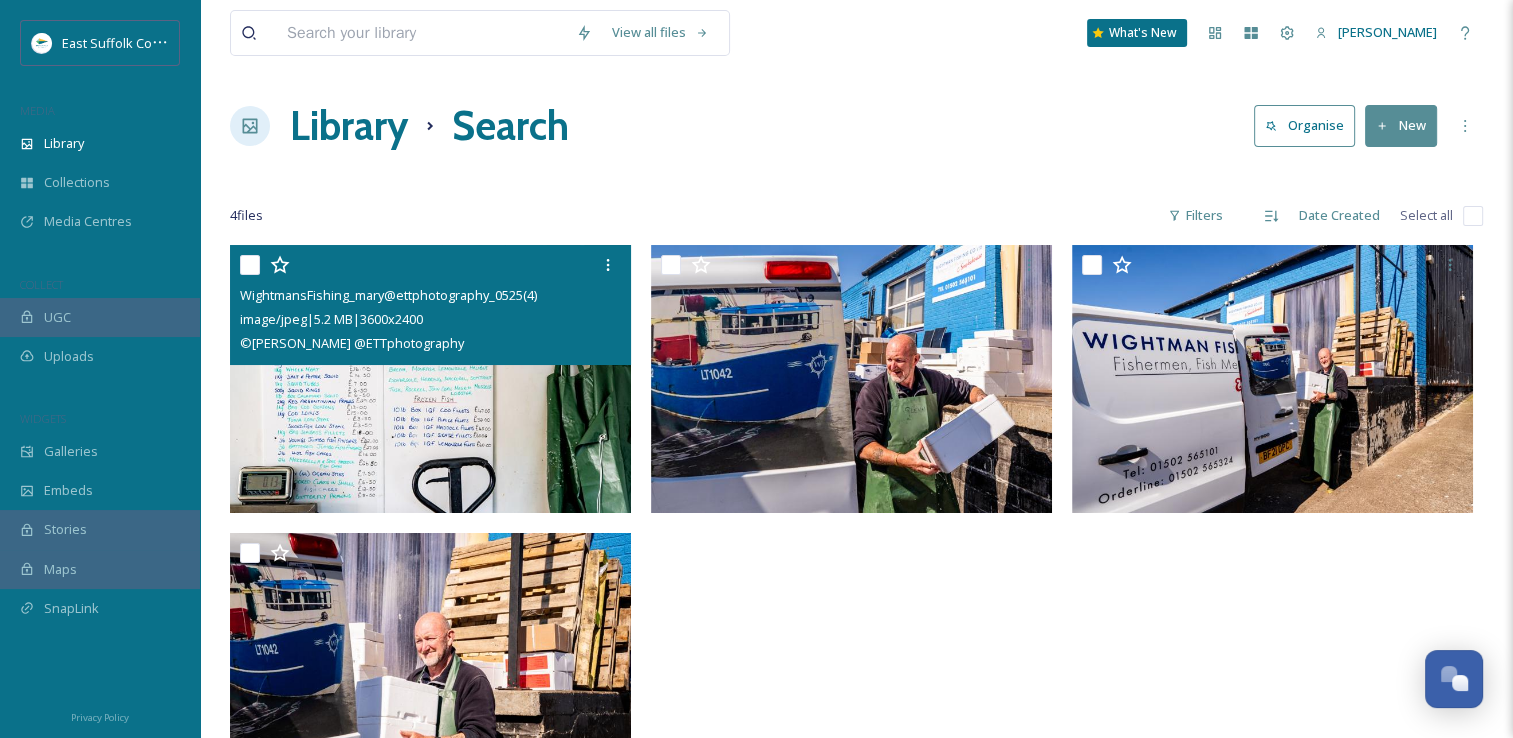 click at bounding box center (430, 379) 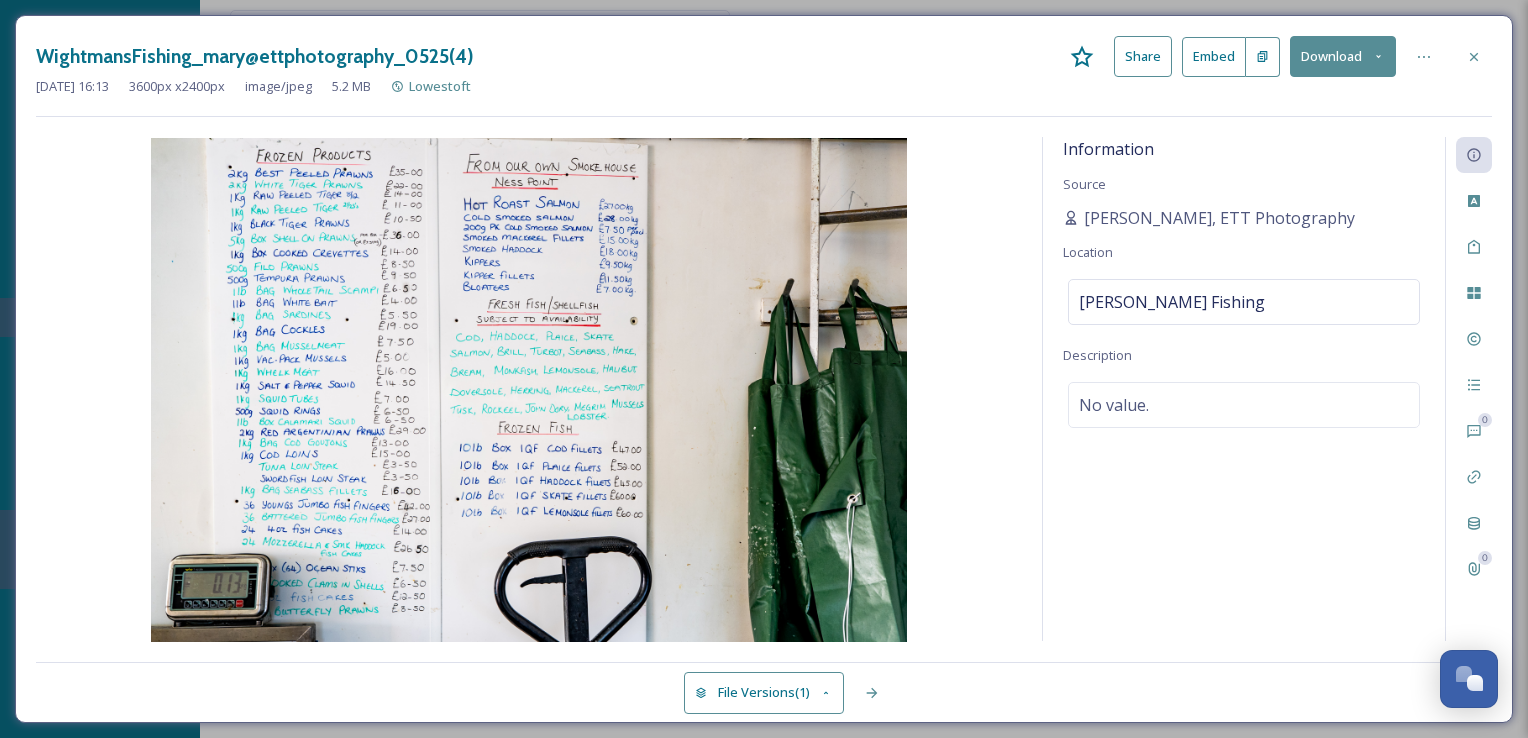 click on "Information Source Mary Doggett, ETT Photography Location Wightman Fishing Description No value. 0 0" at bounding box center (764, 389) 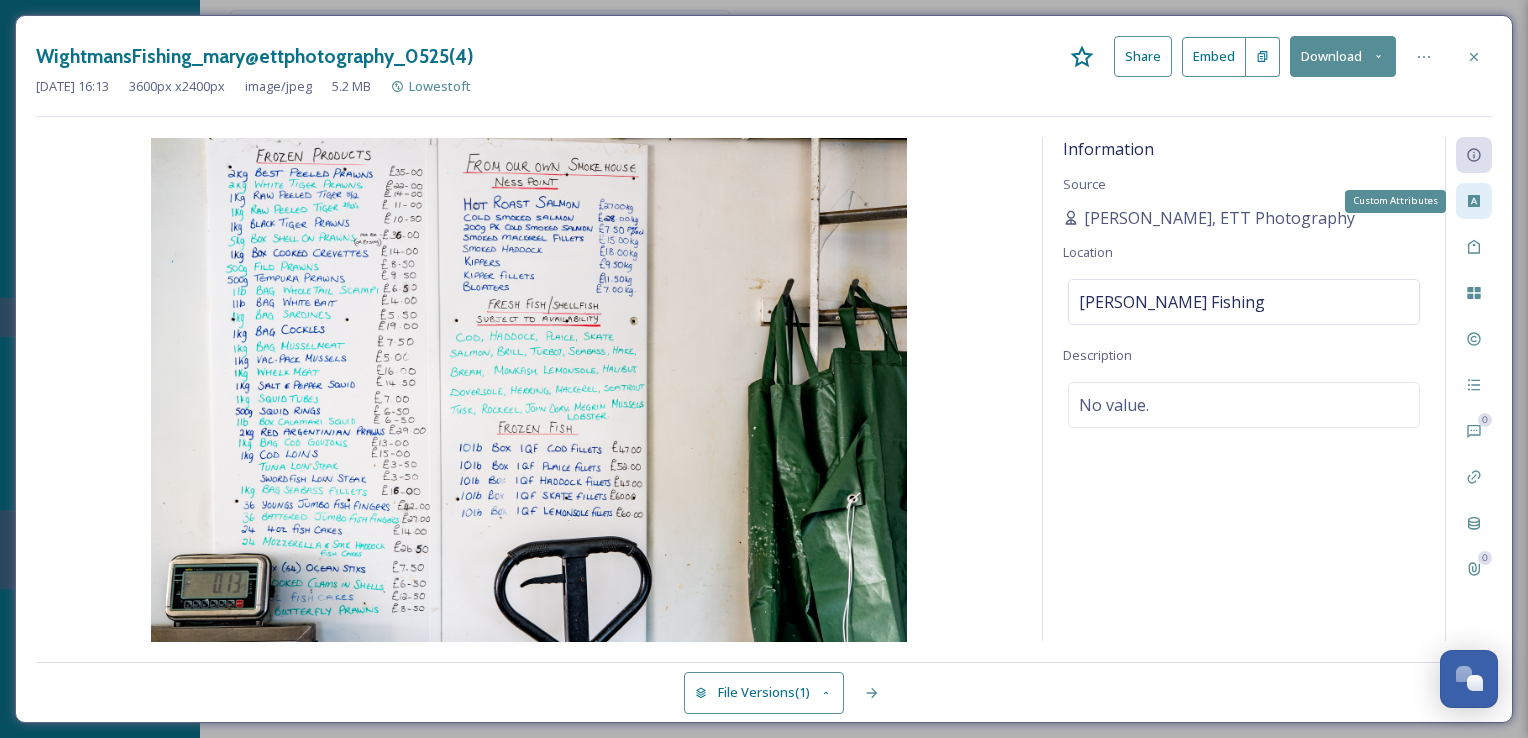 click on "Custom Attributes" at bounding box center (1474, 201) 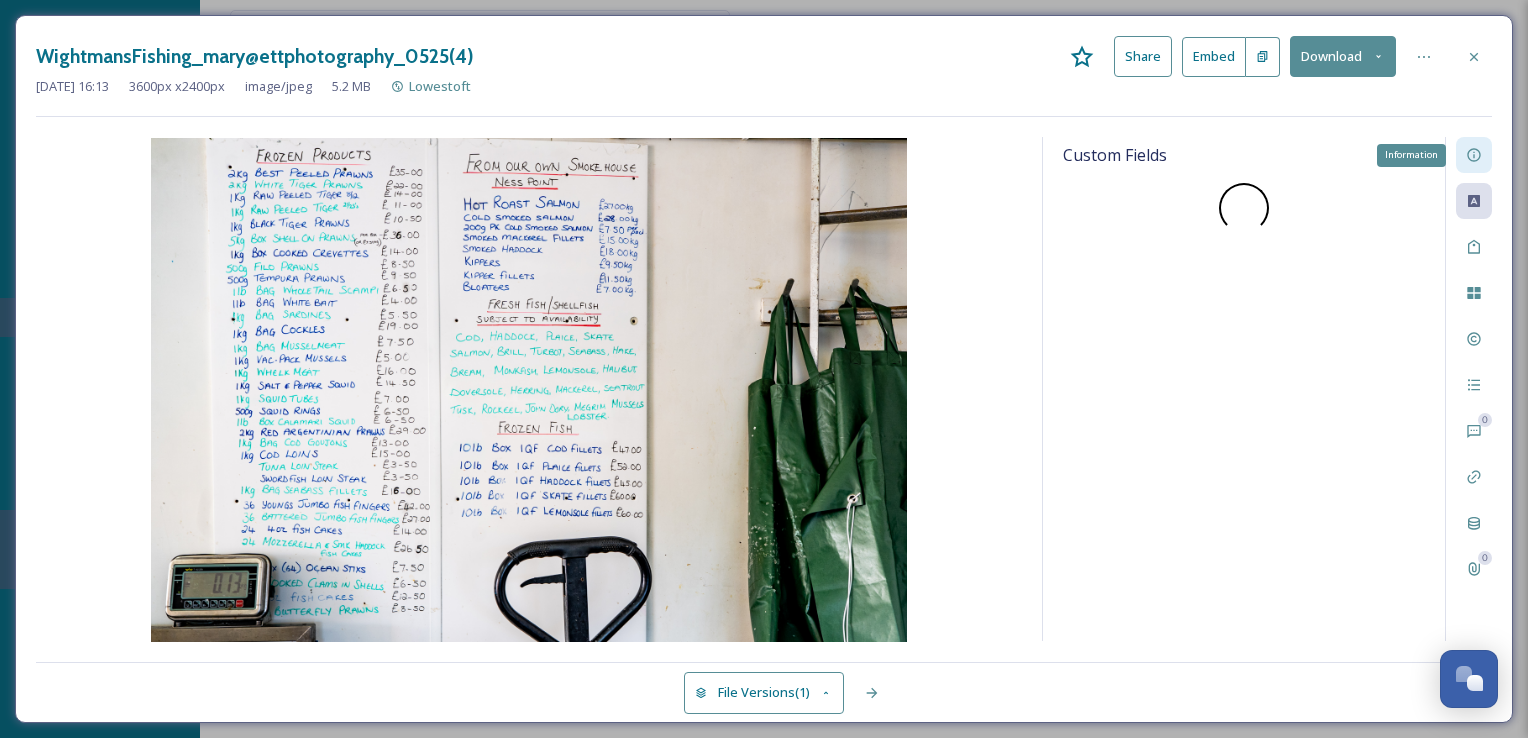 click on "Information" at bounding box center [1474, 155] 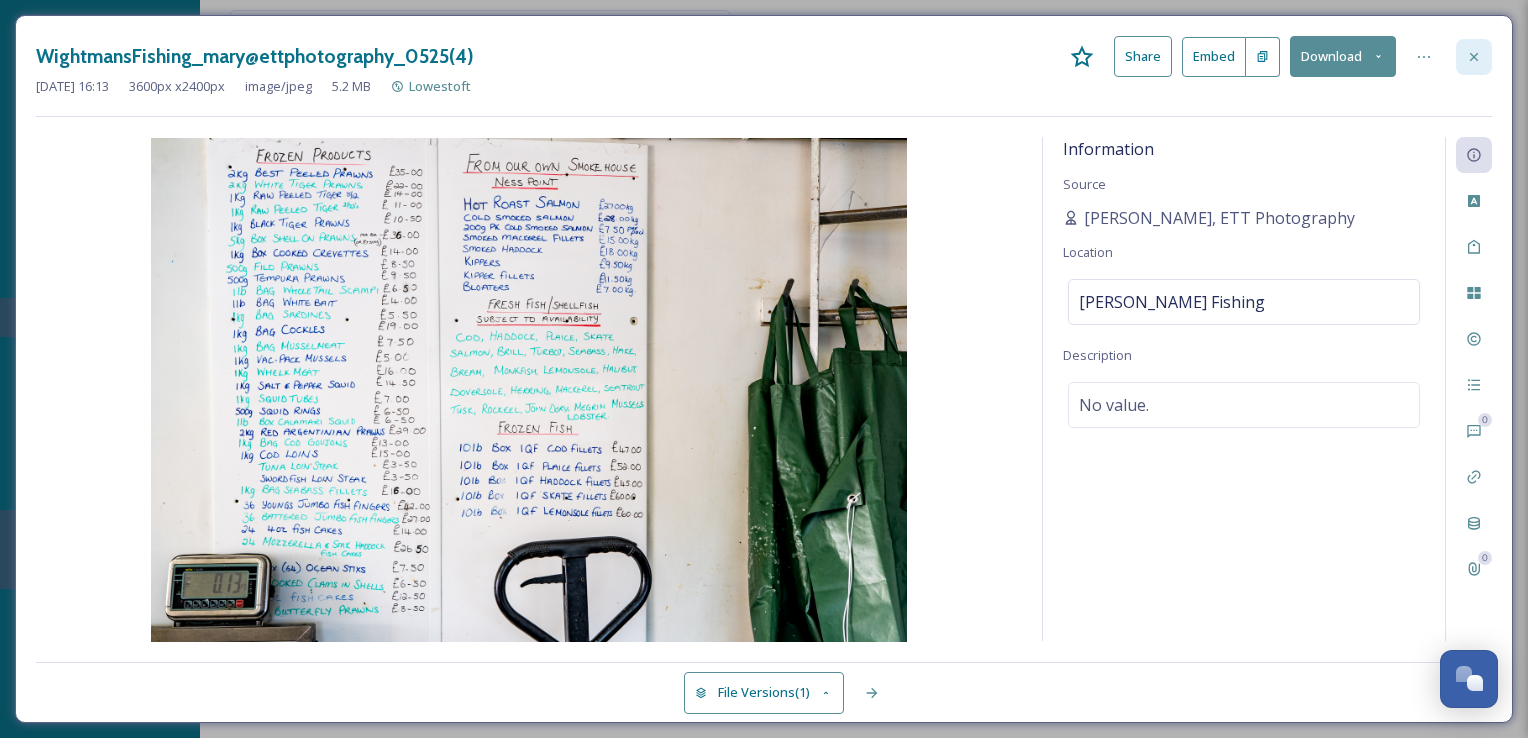 click at bounding box center (1474, 57) 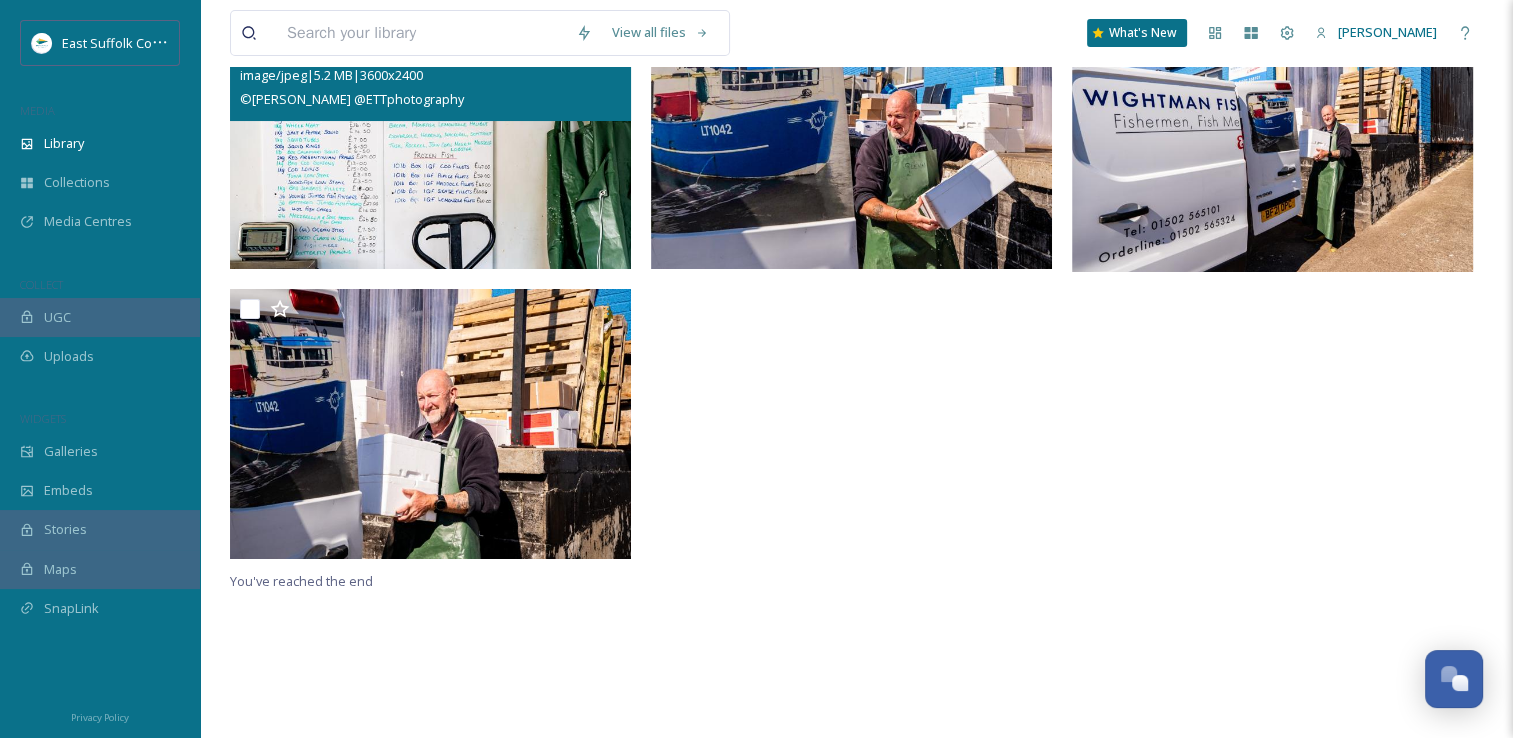 scroll, scrollTop: 0, scrollLeft: 0, axis: both 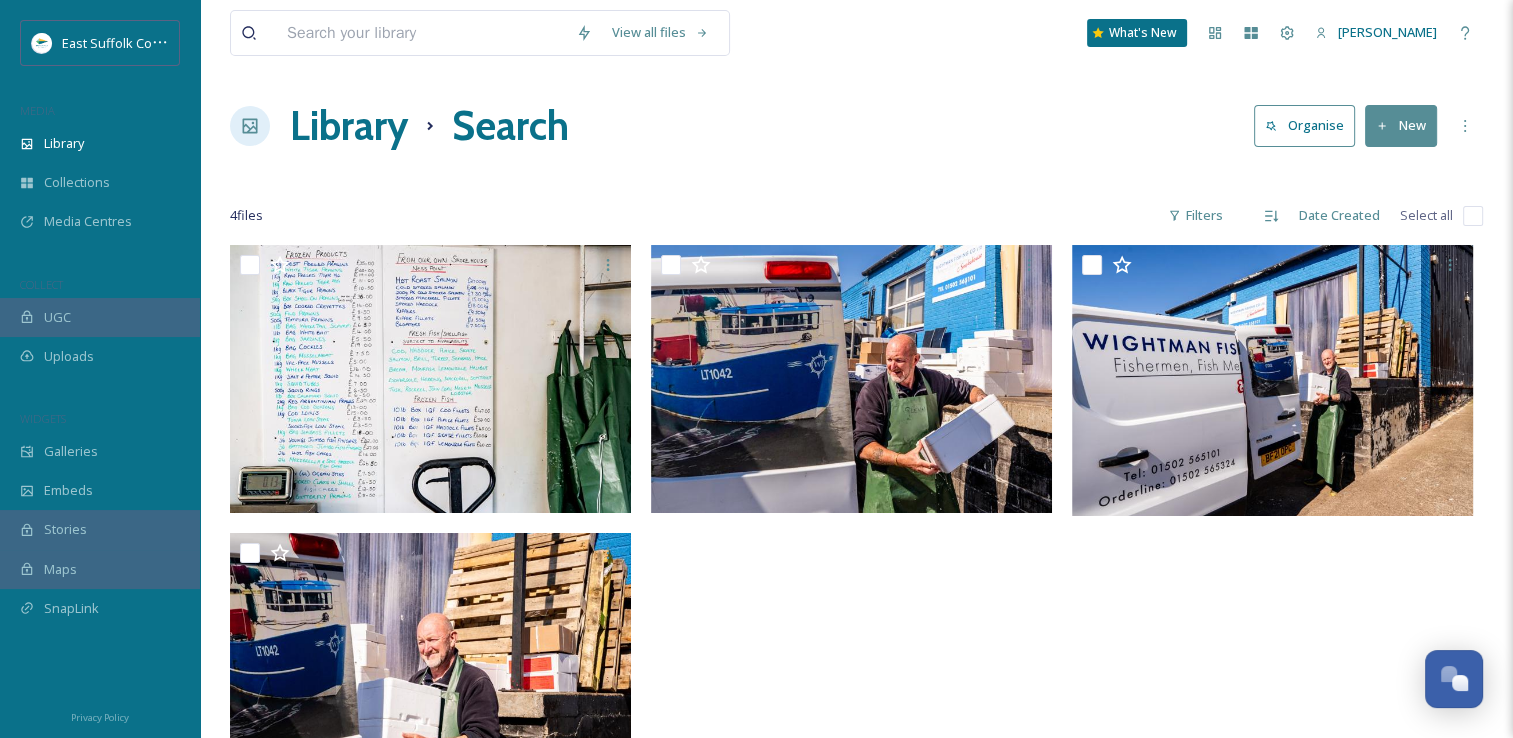click on "Library" at bounding box center [349, 126] 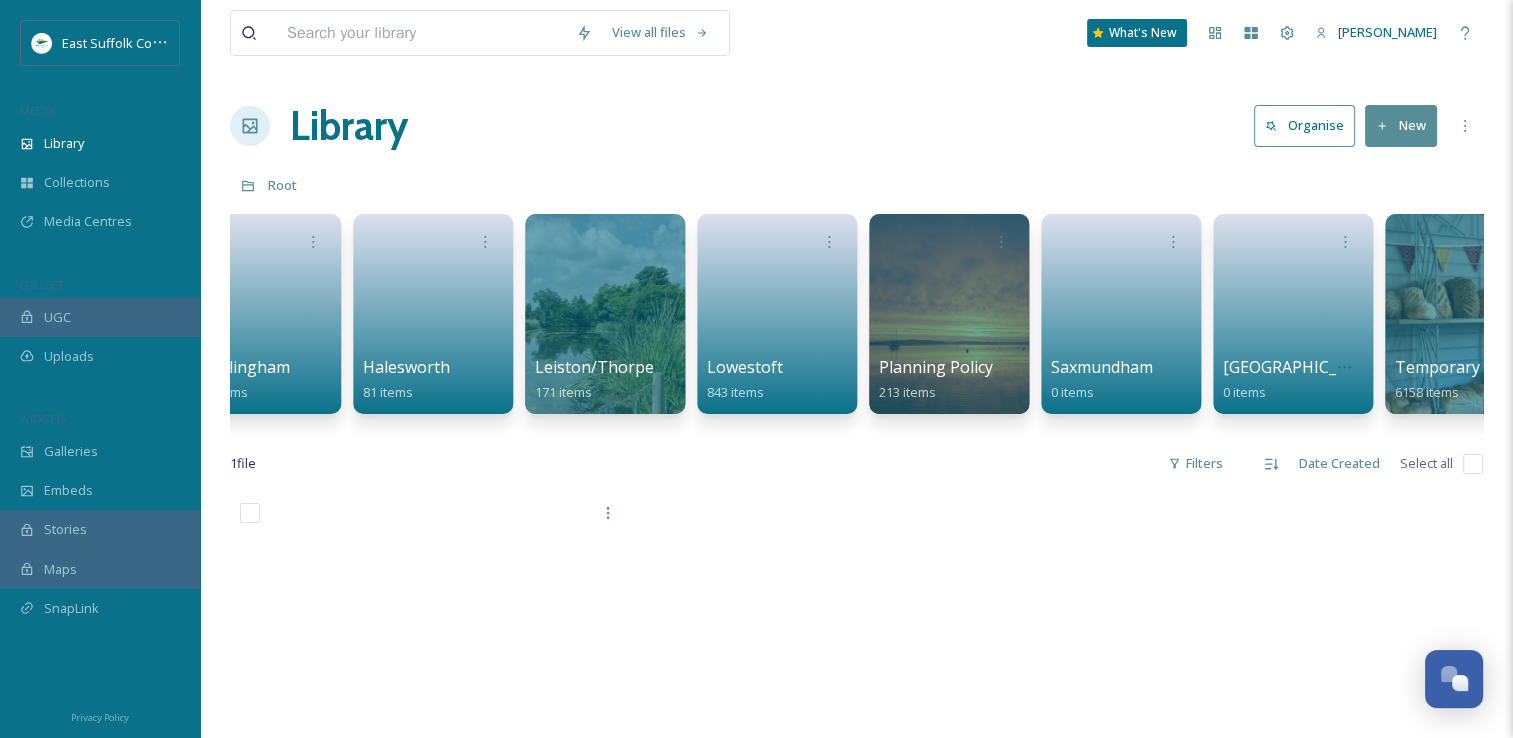 scroll, scrollTop: 0, scrollLeft: 3219, axis: horizontal 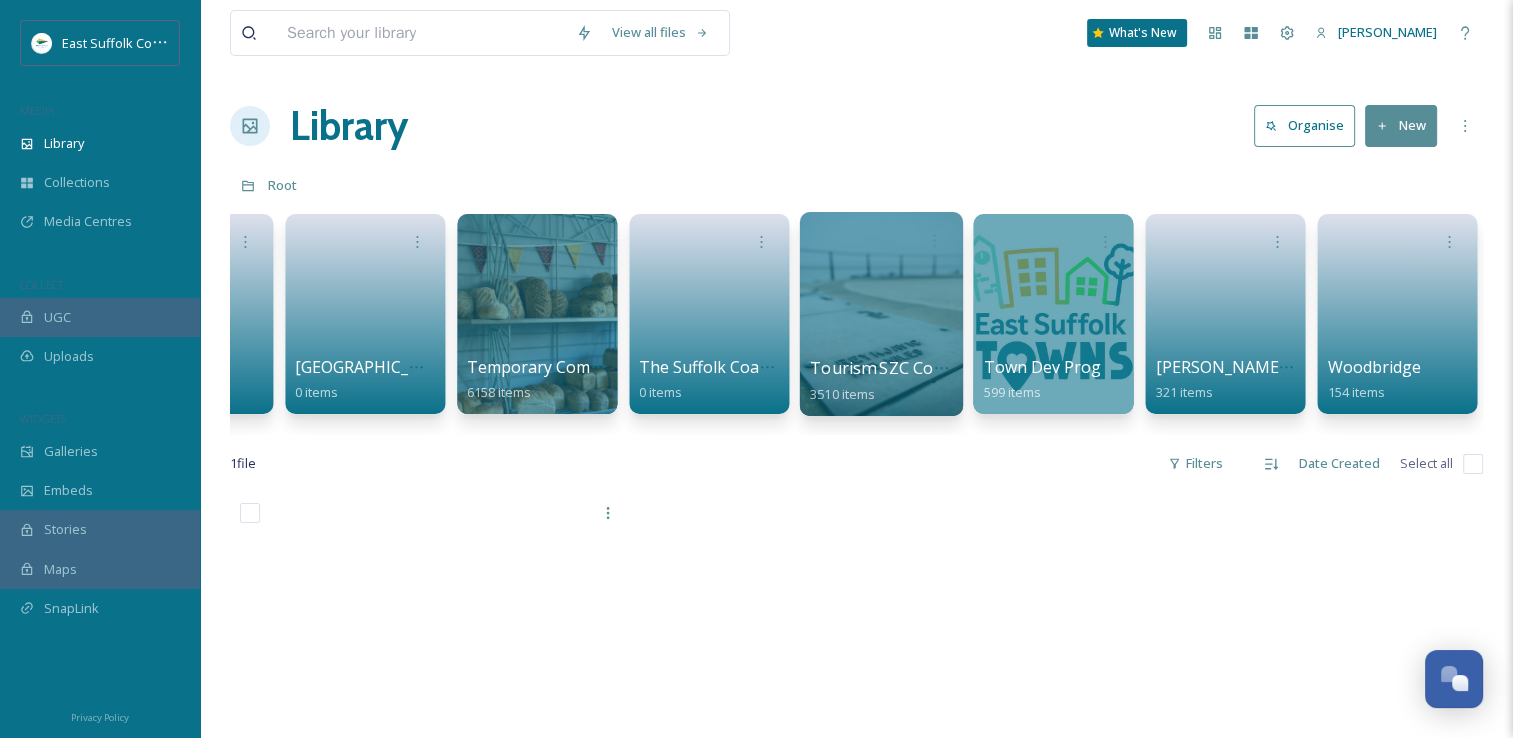click at bounding box center (880, 314) 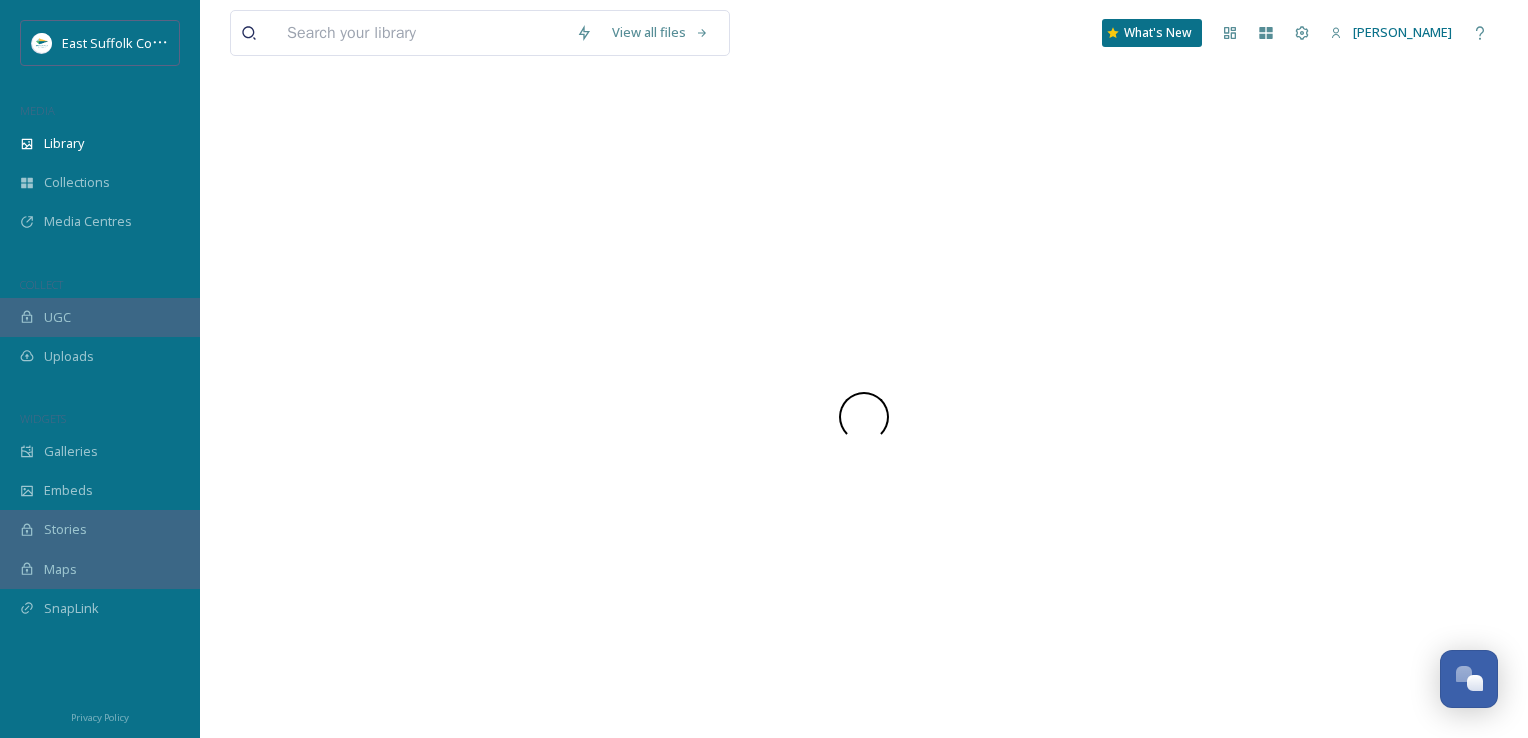 click at bounding box center [864, 417] 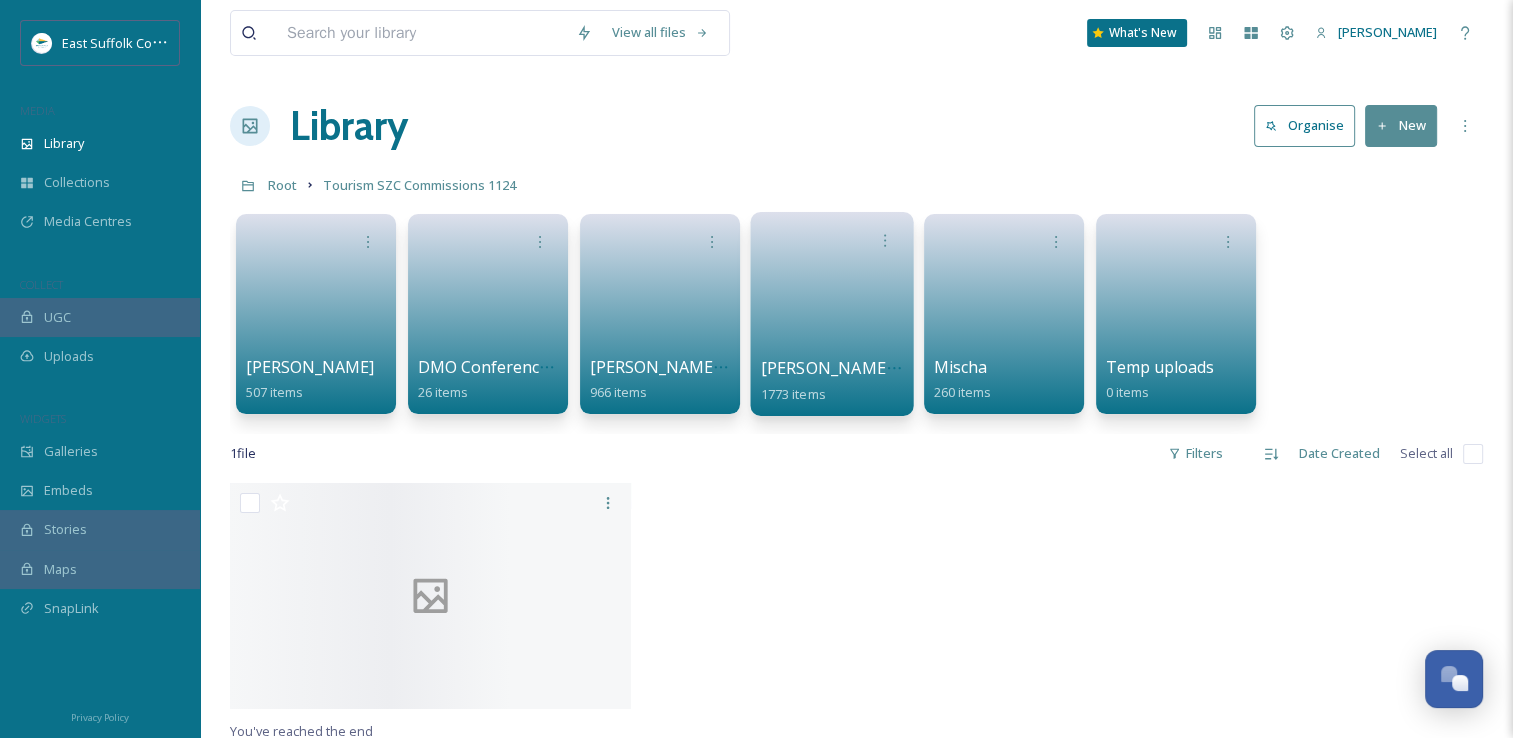 click at bounding box center (832, 307) 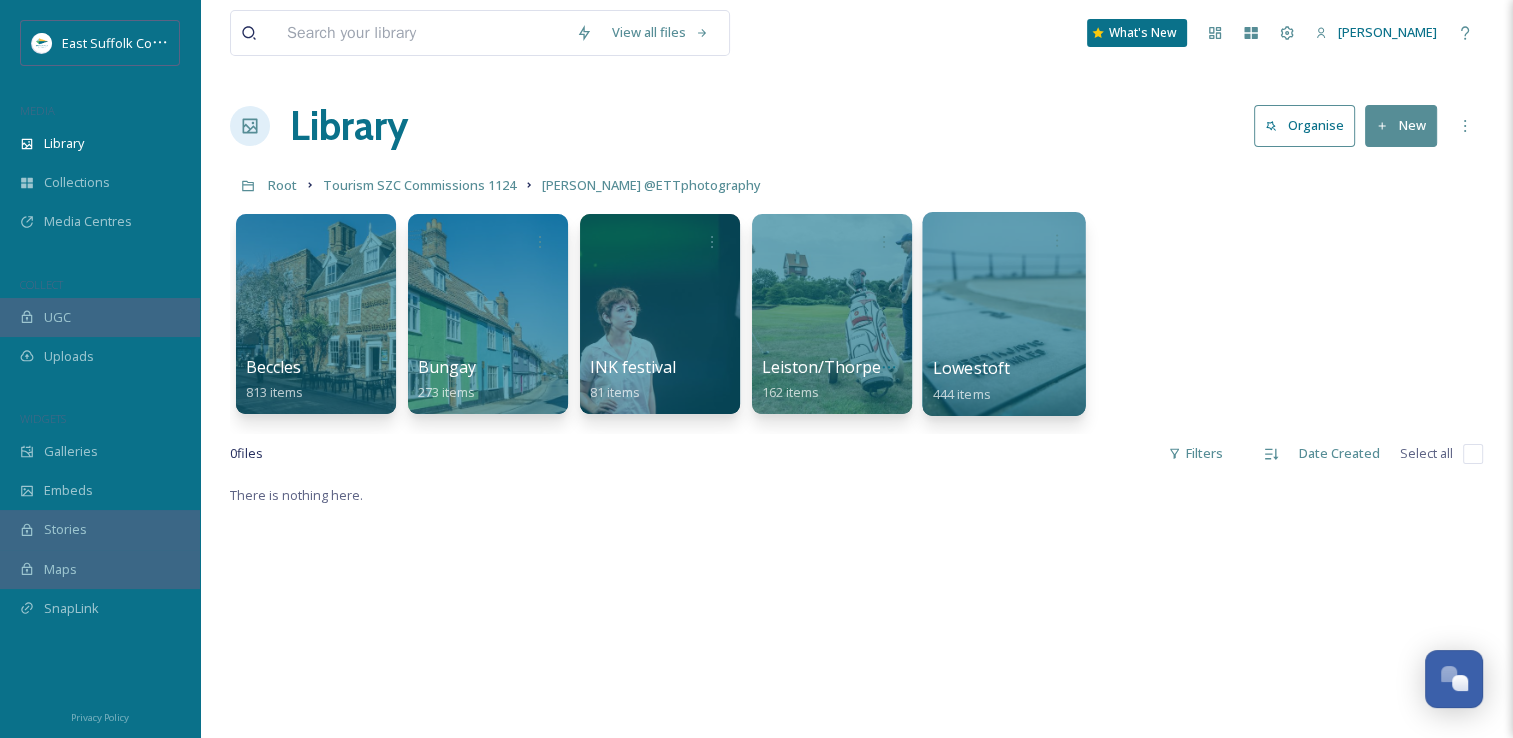 click on "Lowestoft" at bounding box center (972, 368) 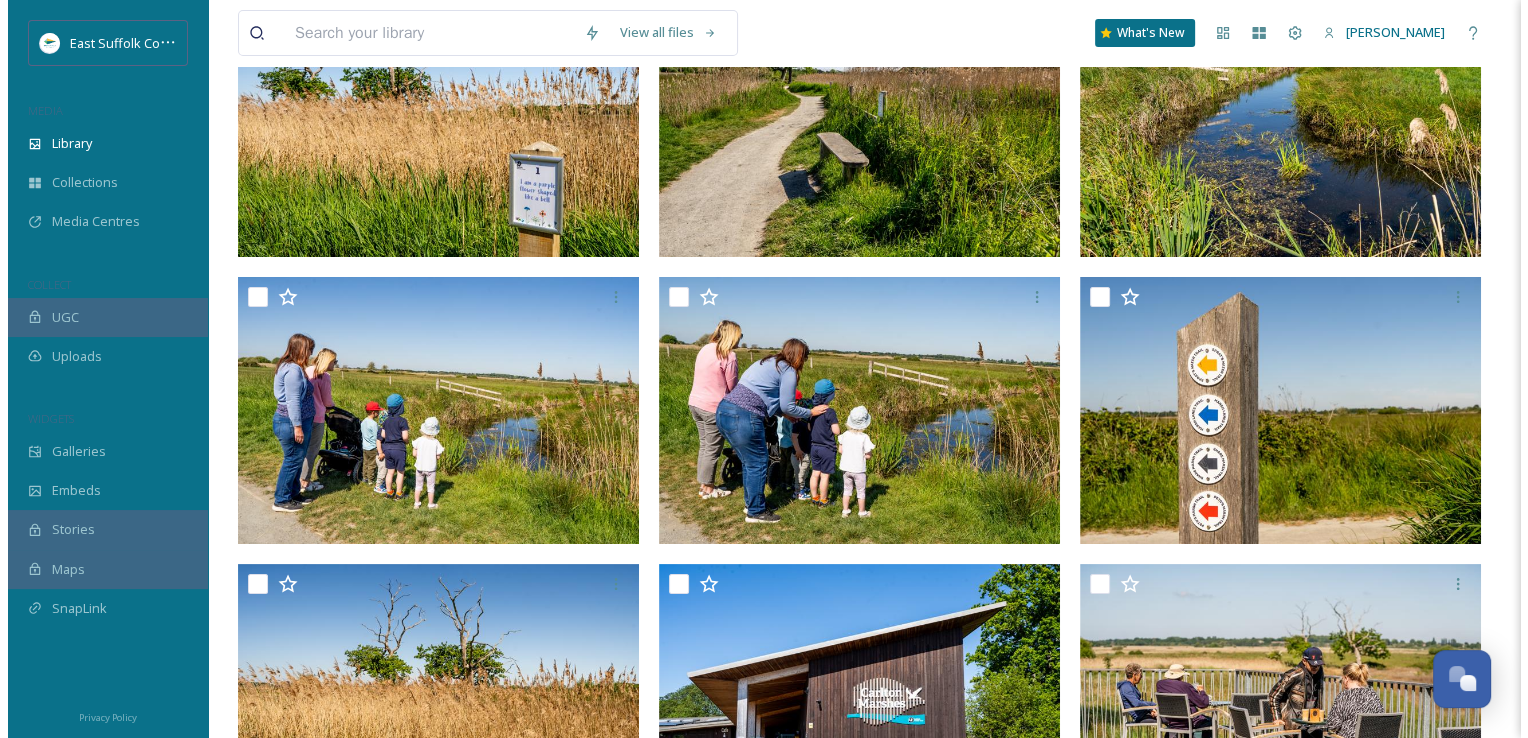 scroll, scrollTop: 0, scrollLeft: 0, axis: both 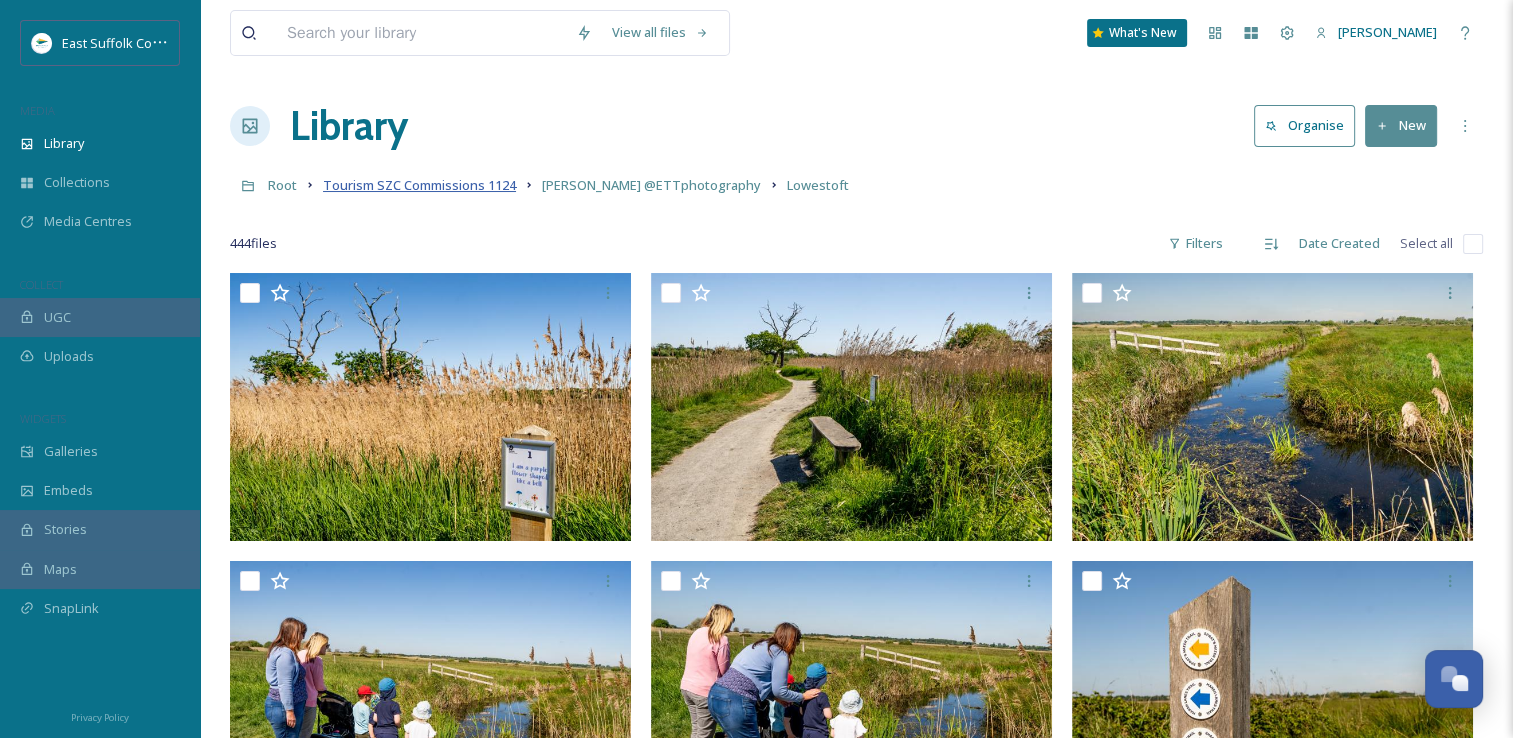 click on "Tourism SZC Commissions 1124" at bounding box center (419, 185) 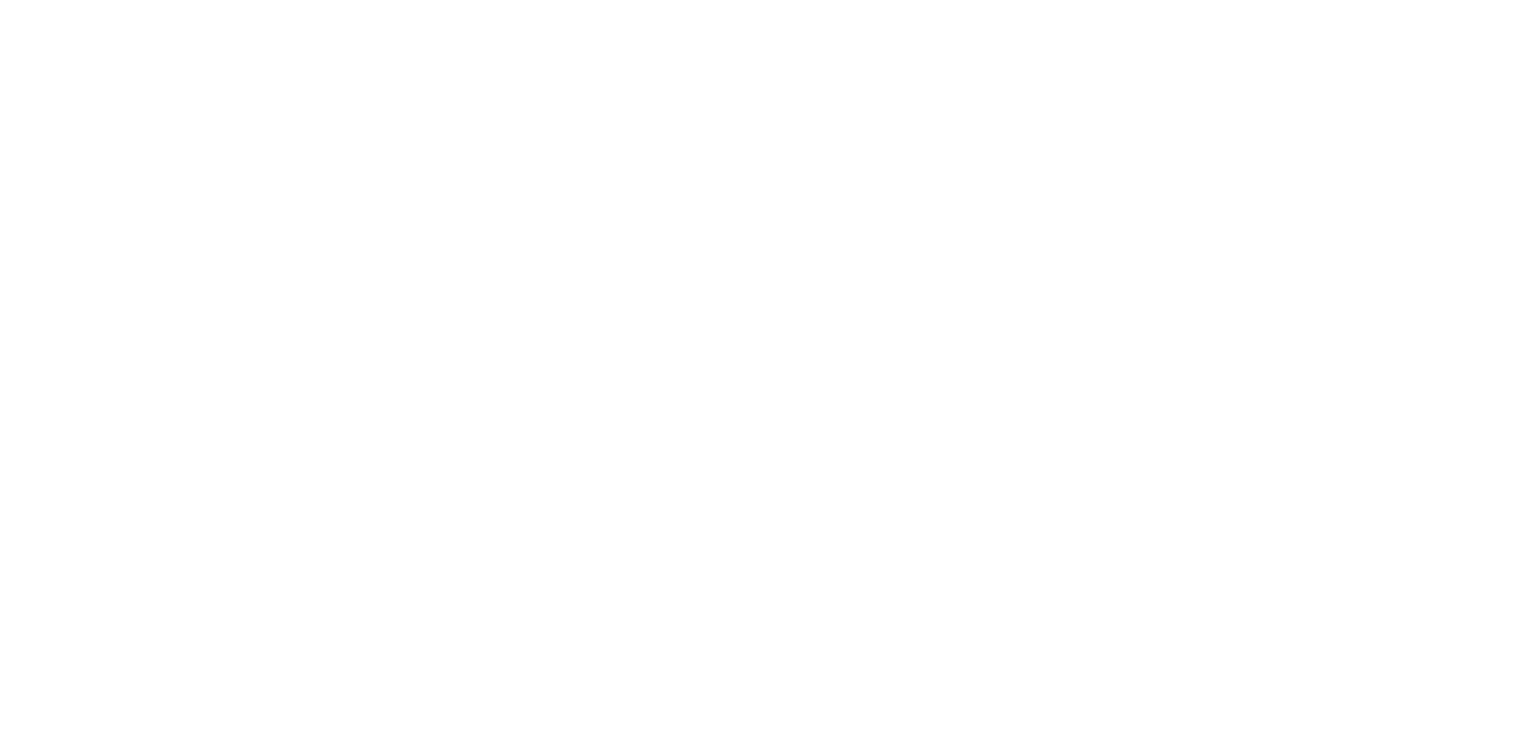 scroll, scrollTop: 0, scrollLeft: 0, axis: both 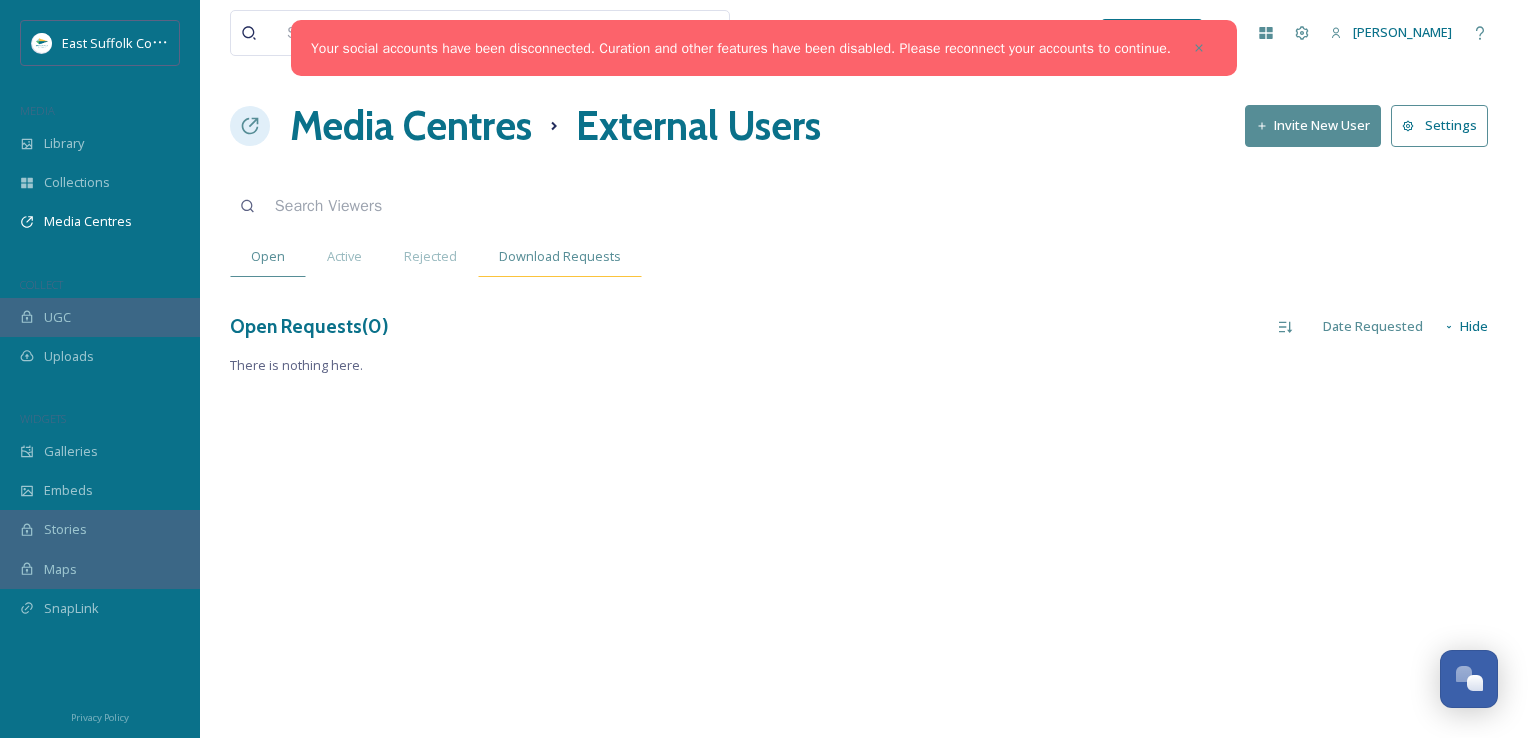 click on "Download Requests" at bounding box center [560, 256] 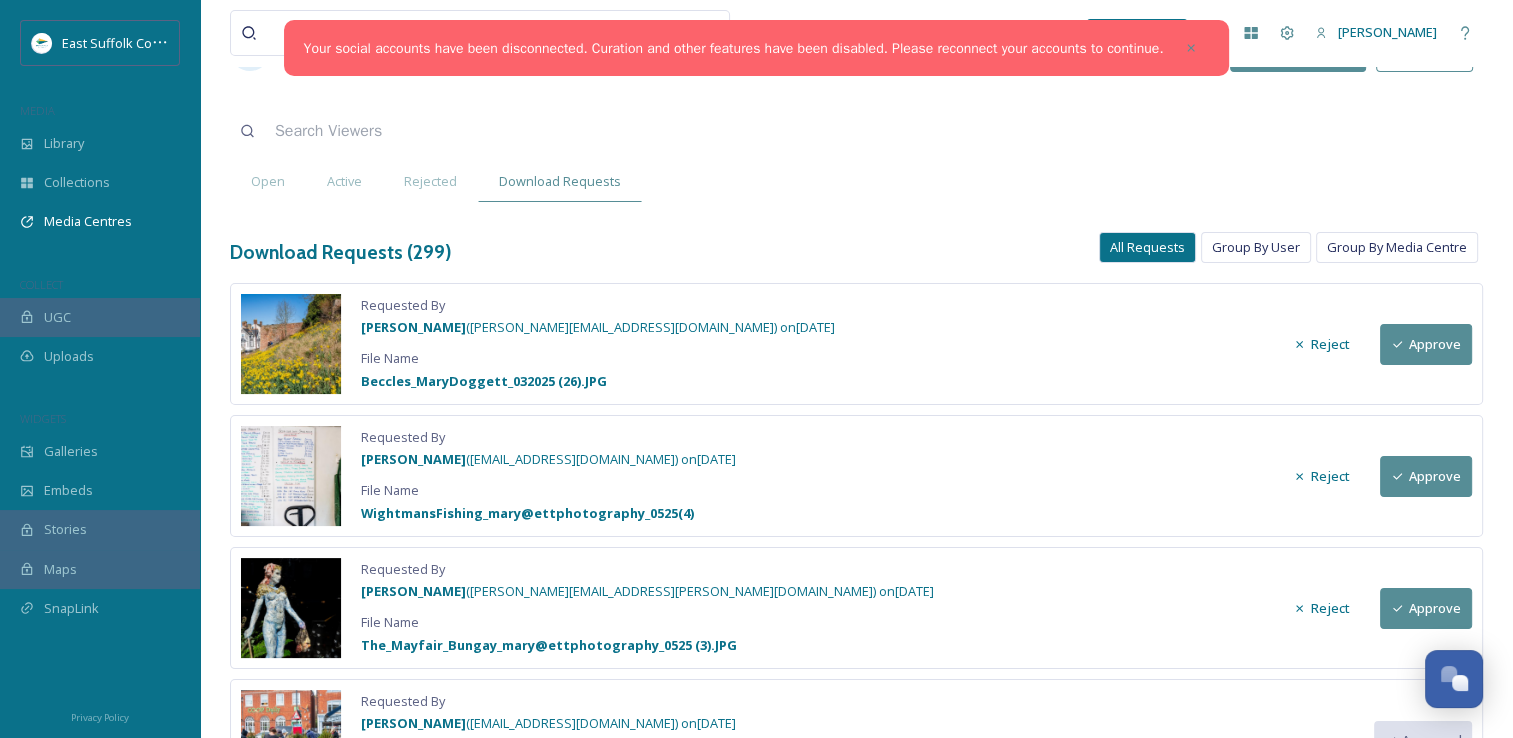 scroll, scrollTop: 0, scrollLeft: 0, axis: both 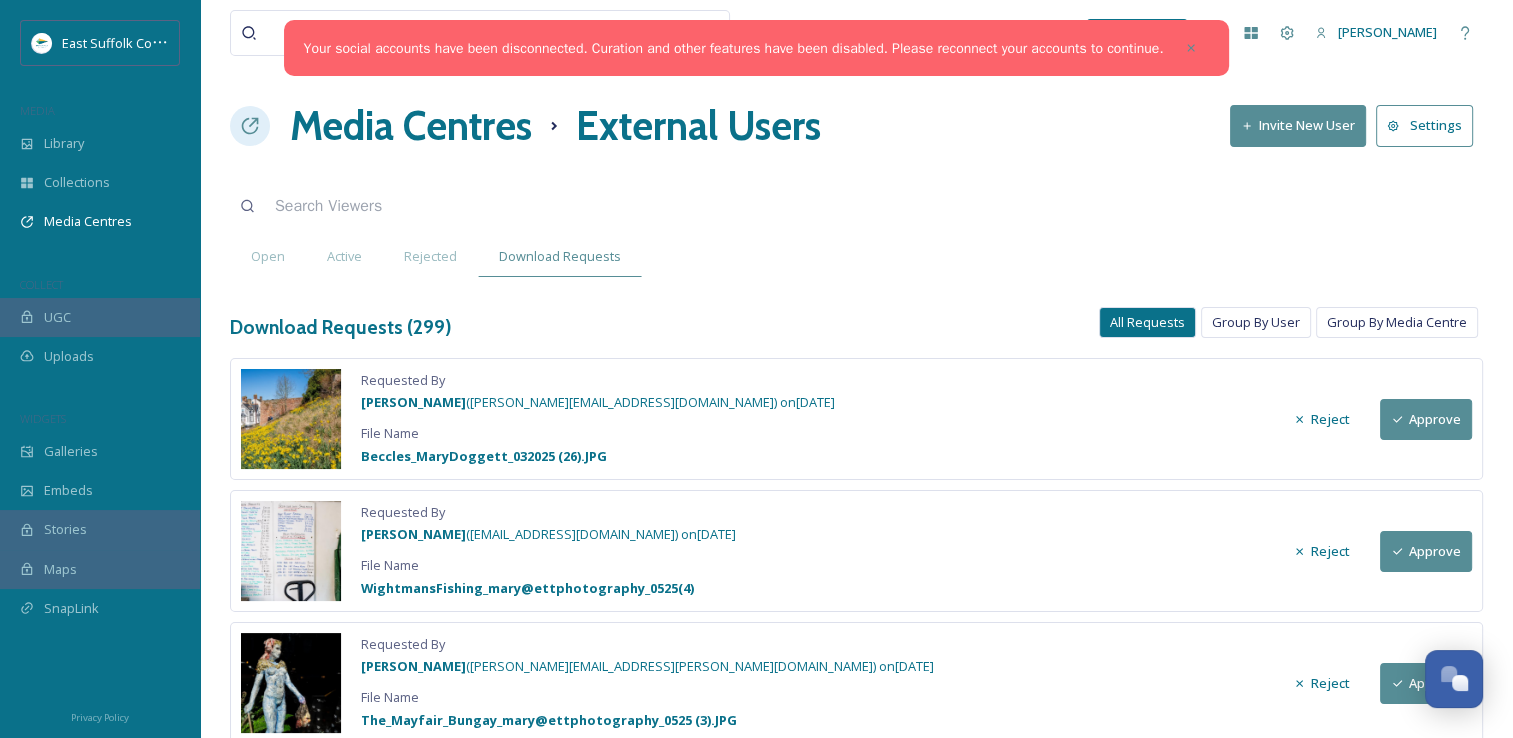 click on "Download Requests ( 299 ) All Requests Group By User Group By Media Centre" at bounding box center [856, 327] 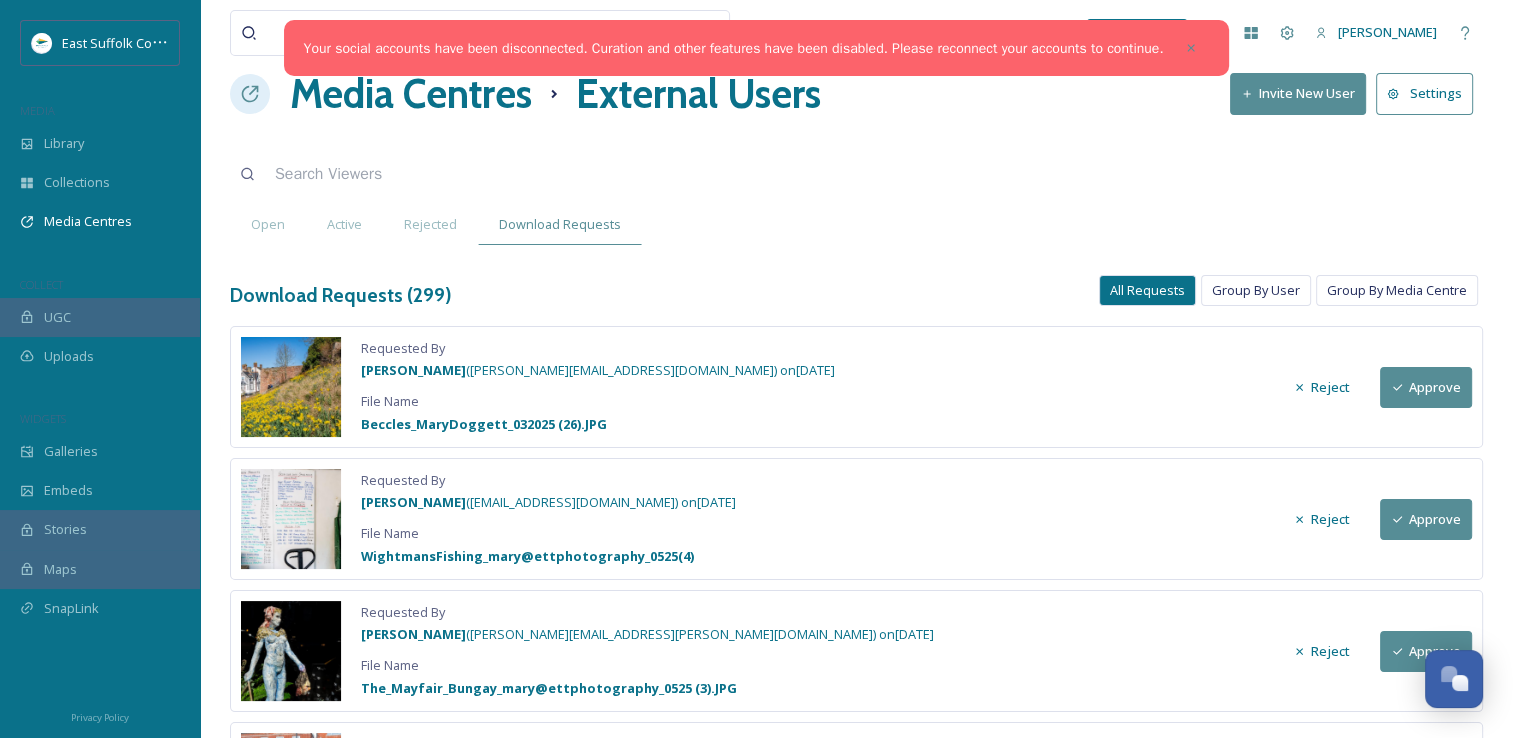 scroll, scrollTop: 0, scrollLeft: 0, axis: both 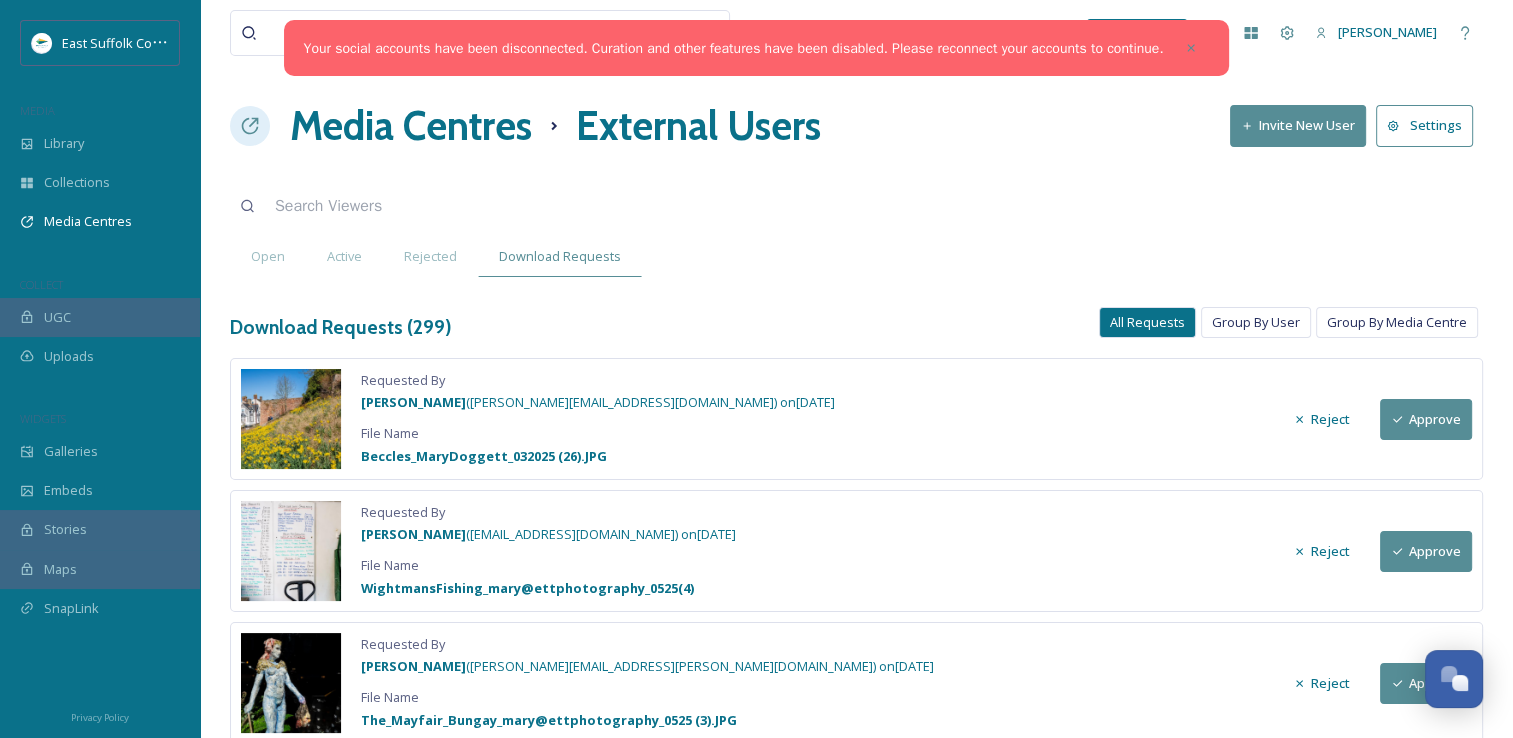 click at bounding box center [291, 551] 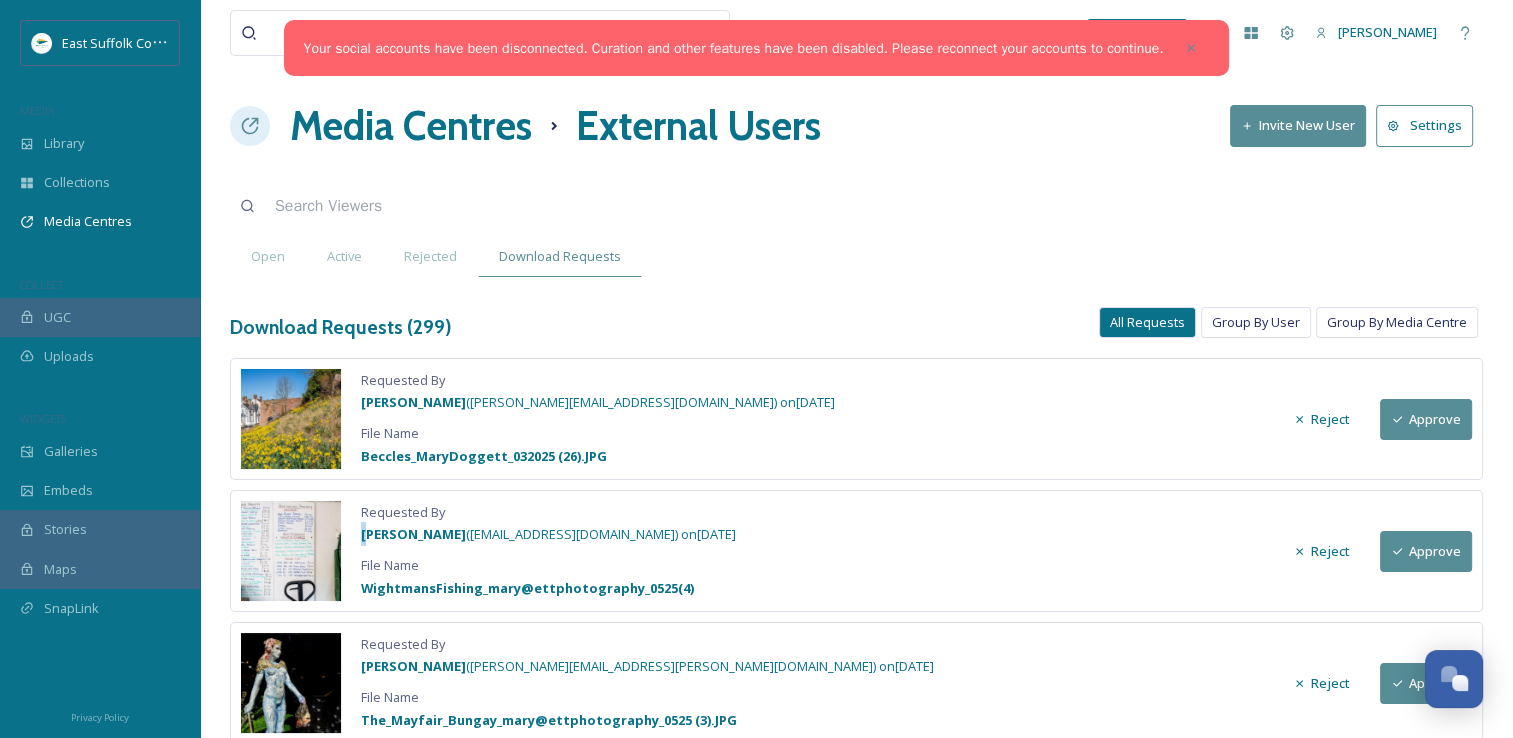 drag, startPoint x: 367, startPoint y: 538, endPoint x: 832, endPoint y: 516, distance: 465.52014 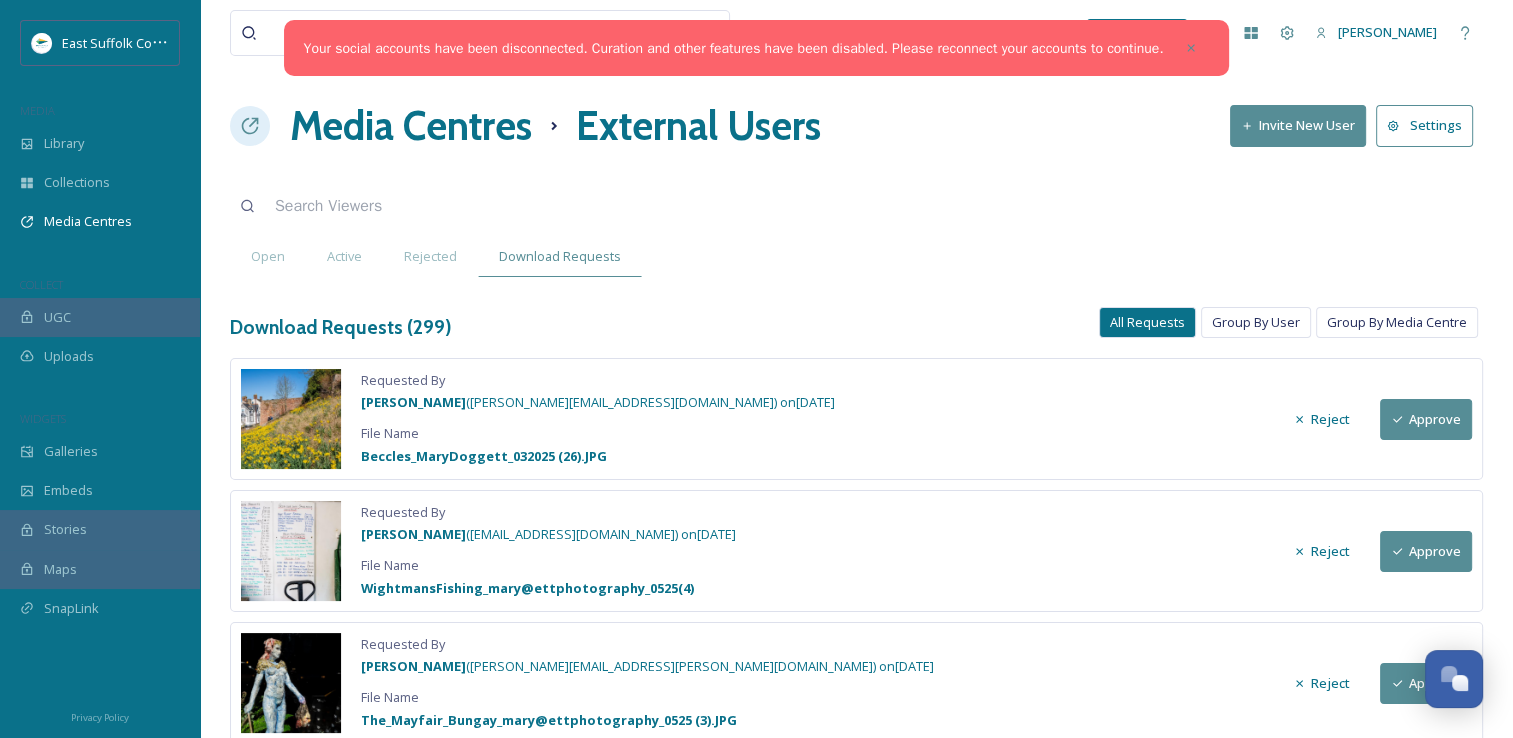 drag, startPoint x: 832, startPoint y: 516, endPoint x: 816, endPoint y: 531, distance: 21.931713 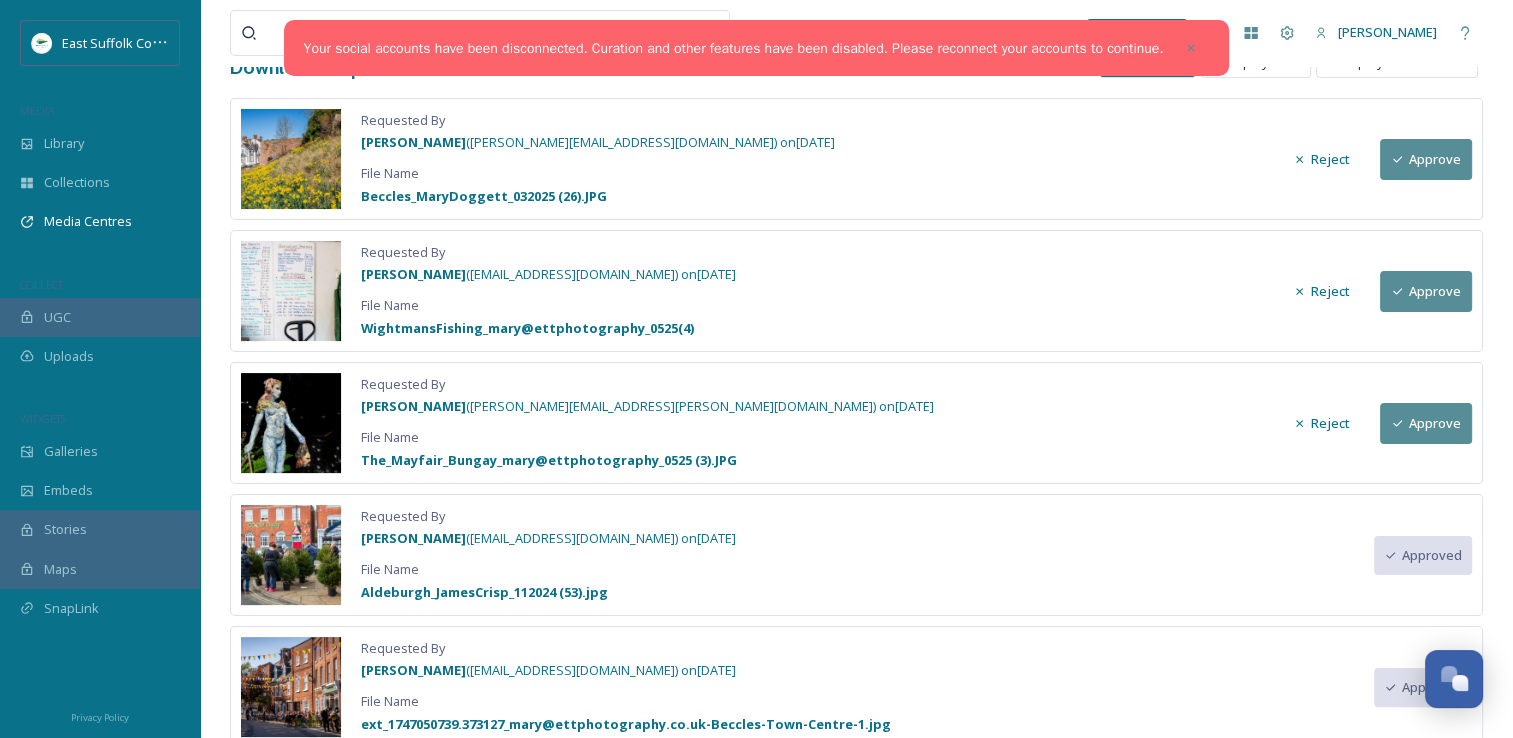 scroll, scrollTop: 100, scrollLeft: 0, axis: vertical 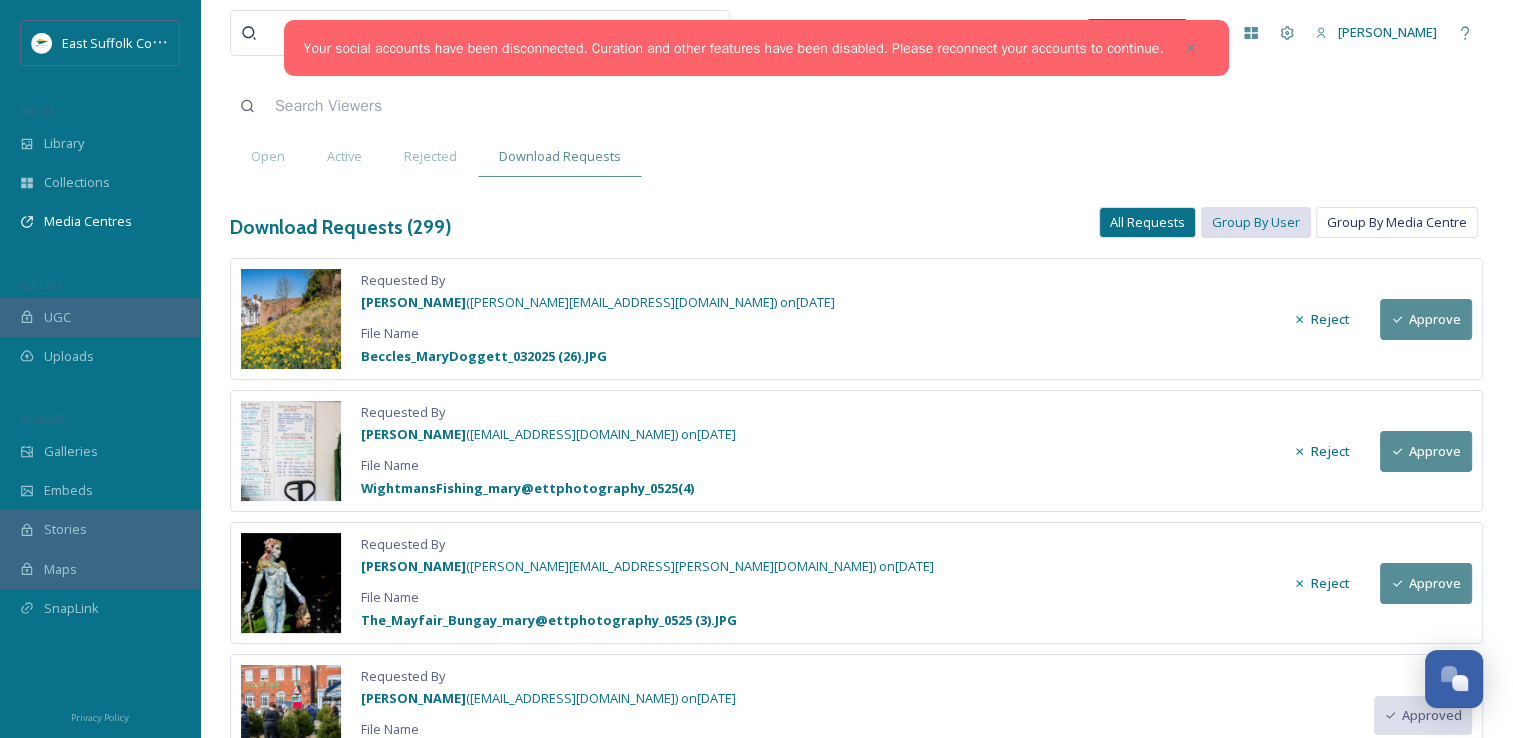 click on "Group By User" at bounding box center [1256, 222] 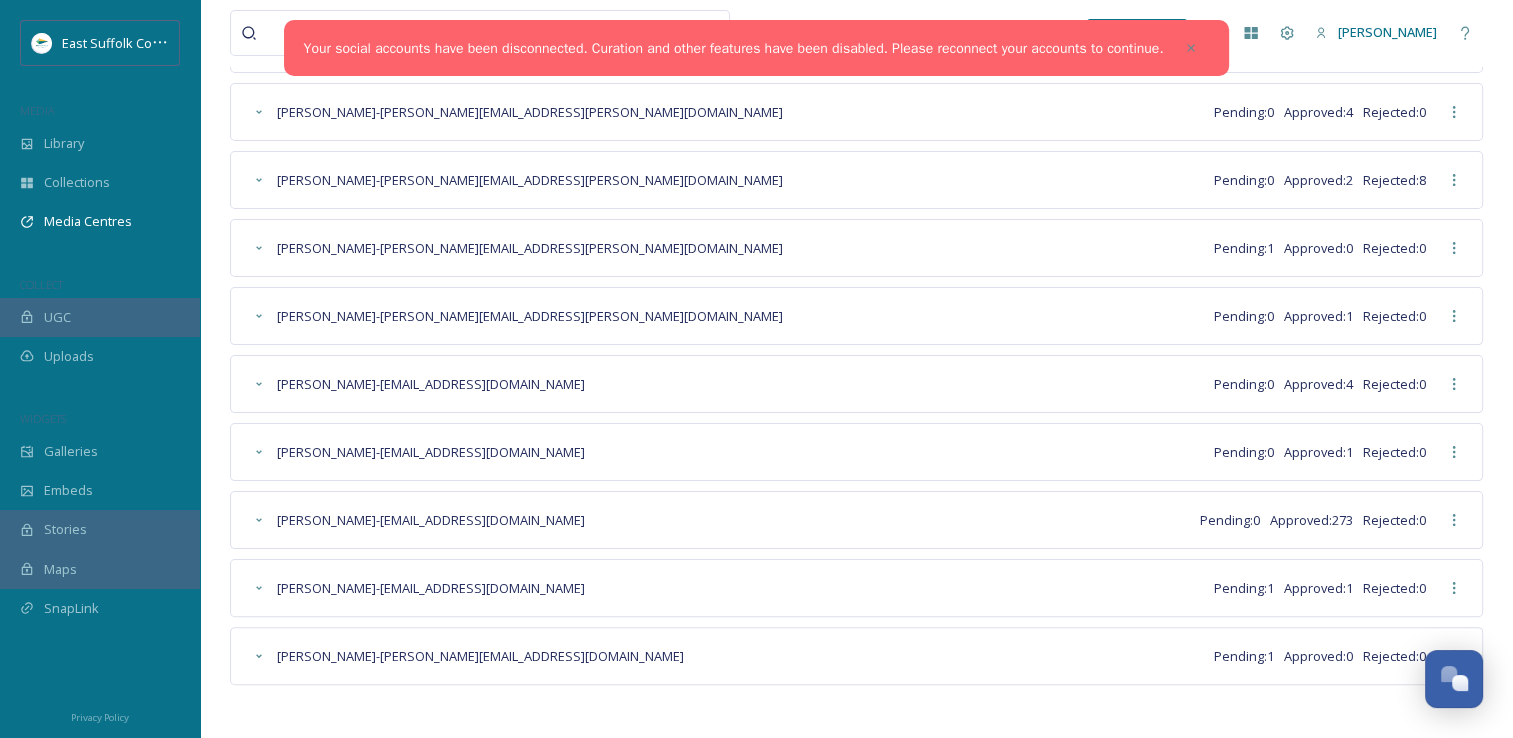 scroll, scrollTop: 344, scrollLeft: 0, axis: vertical 